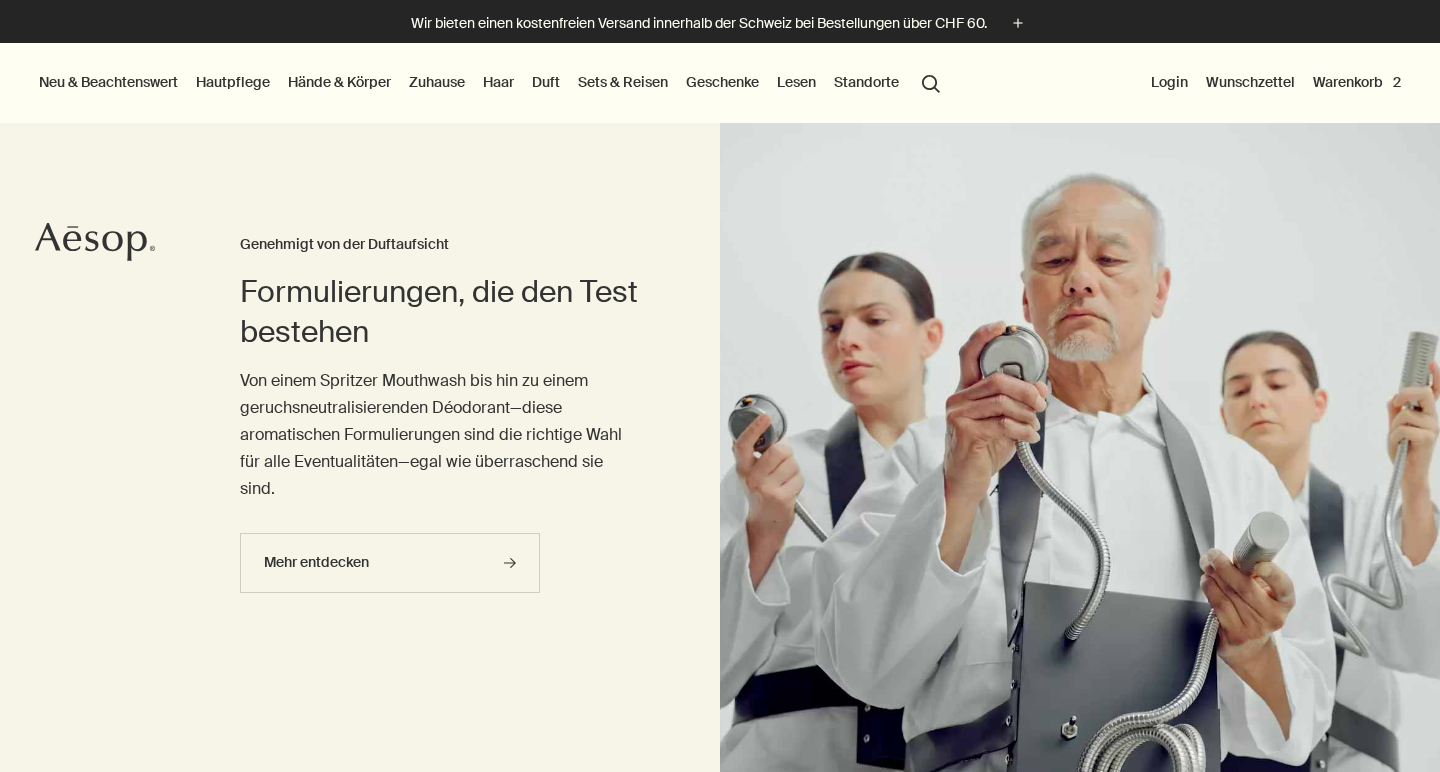 scroll, scrollTop: 0, scrollLeft: 0, axis: both 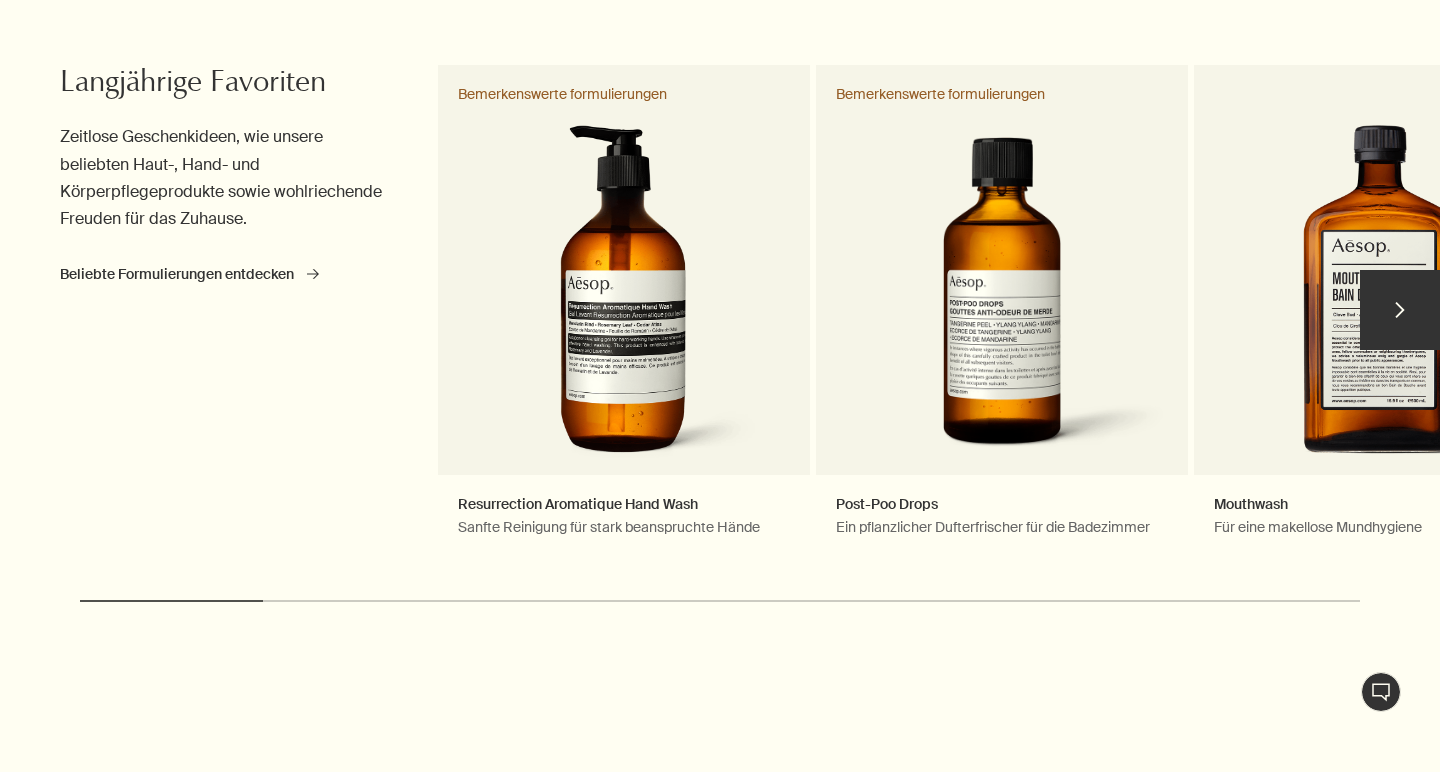 click on "chevron" at bounding box center (1400, 310) 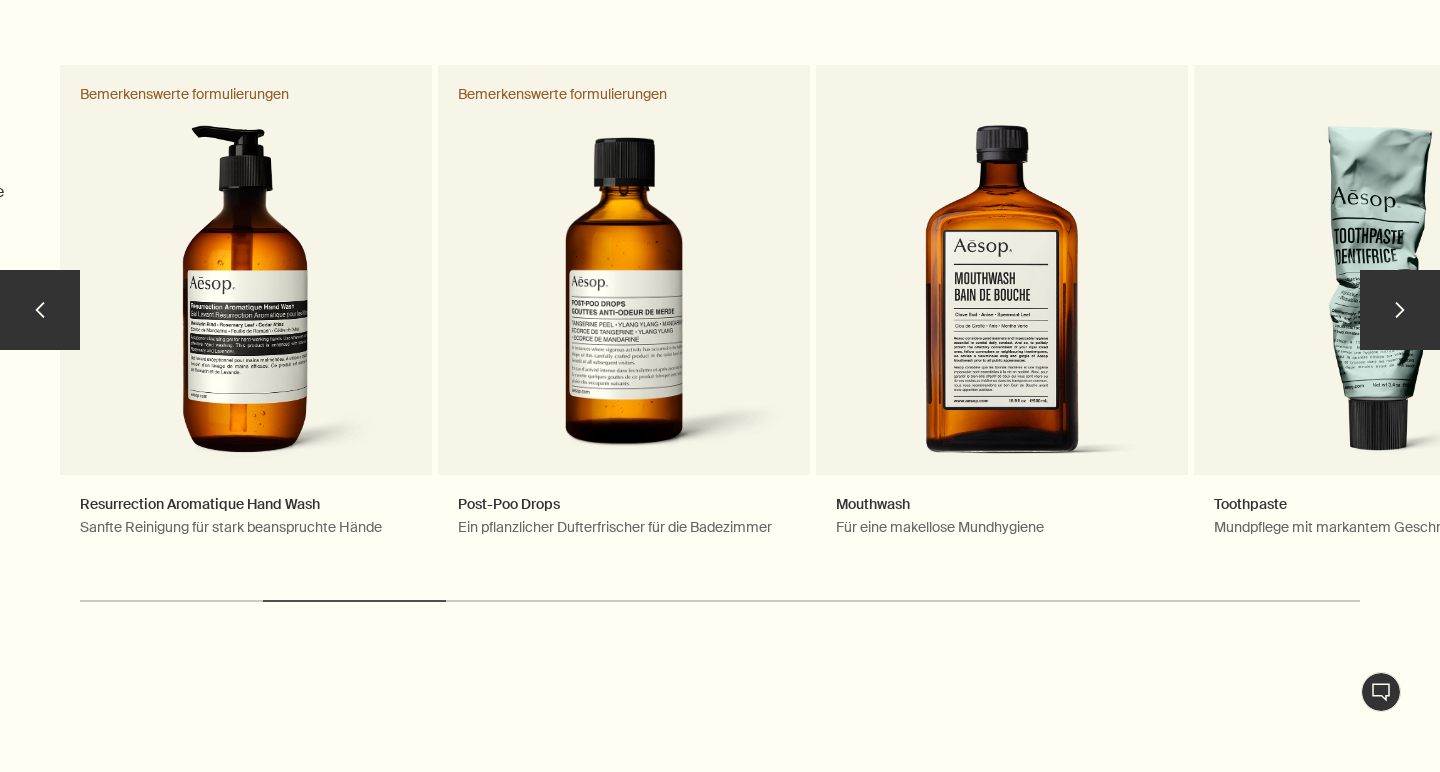 click on "chevron" at bounding box center (1400, 310) 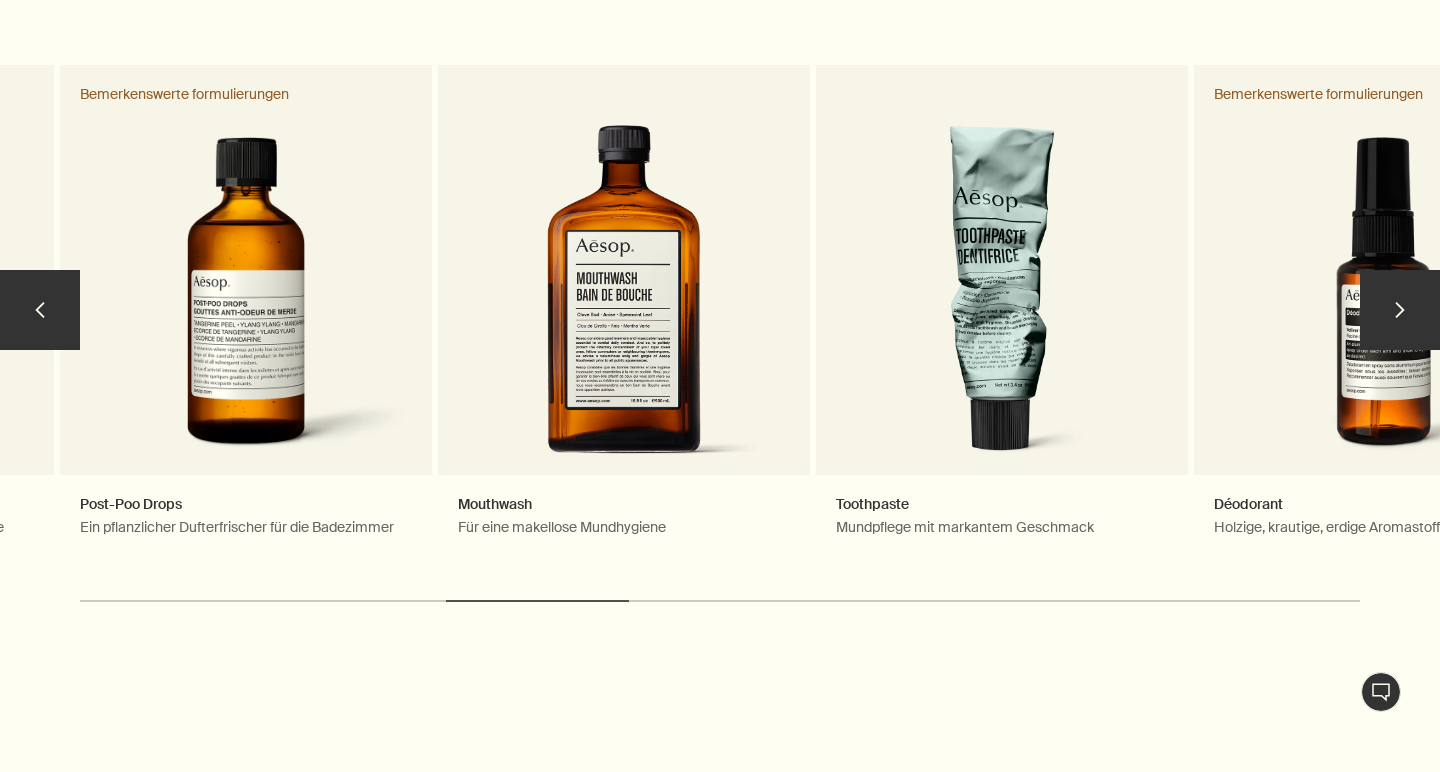 click on "chevron" at bounding box center (1400, 310) 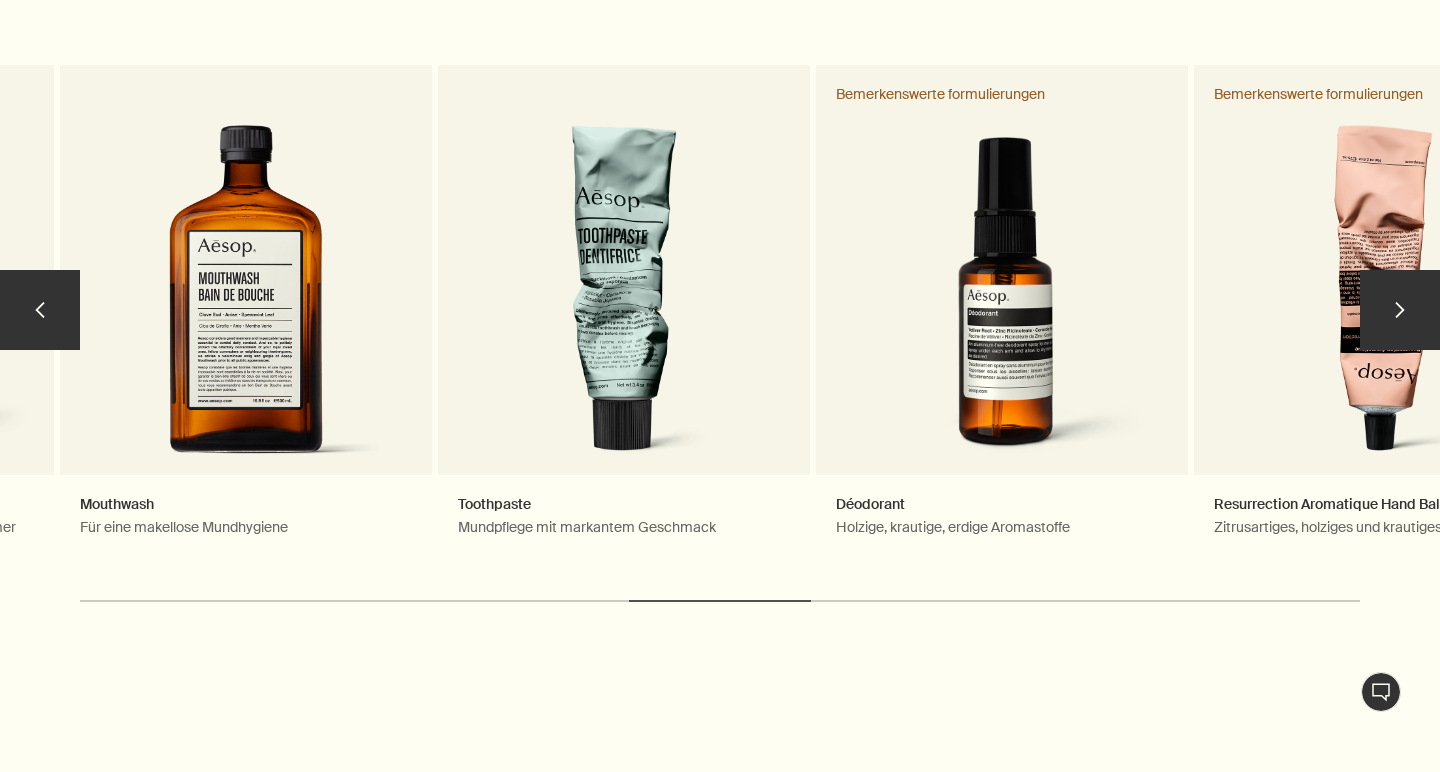 click on "chevron" at bounding box center [1400, 310] 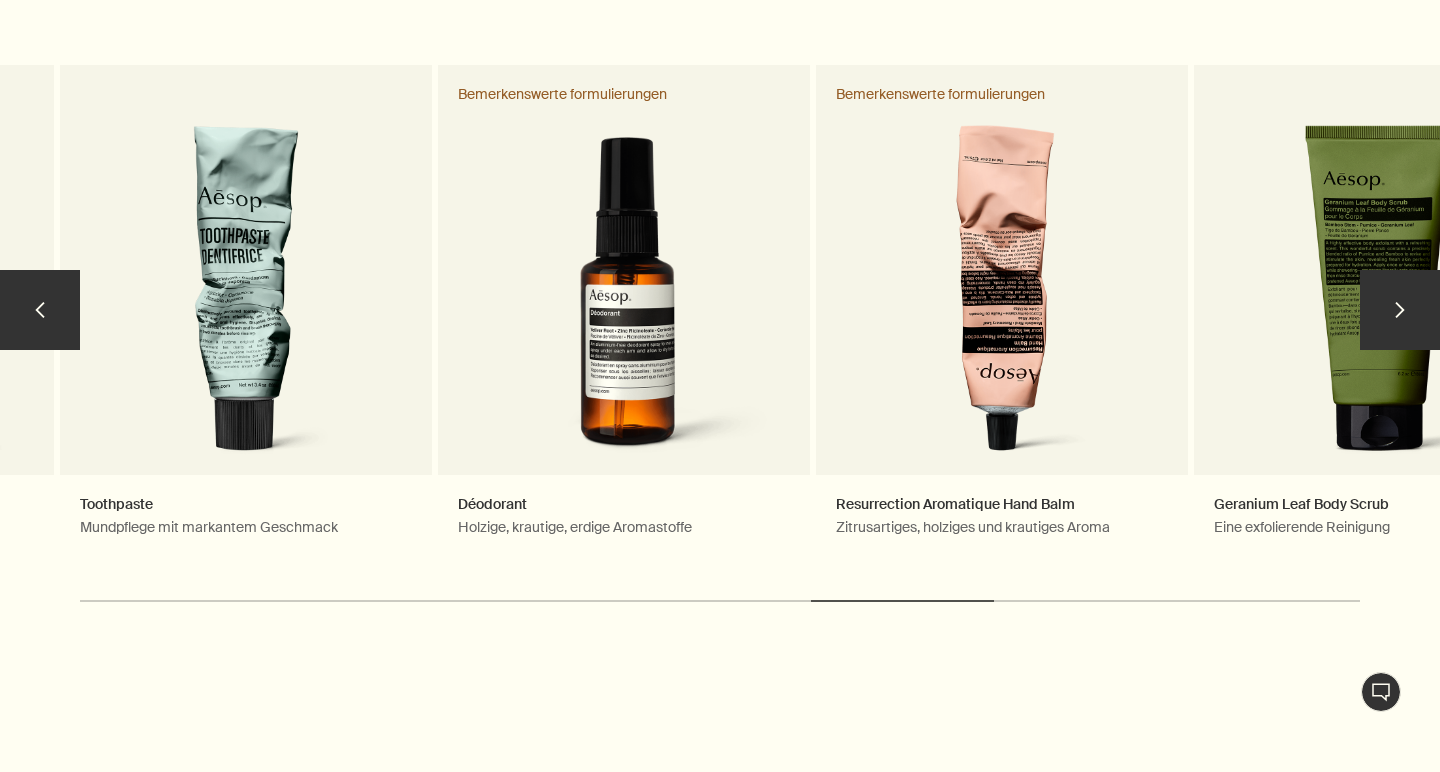 click on "chevron" at bounding box center [1400, 310] 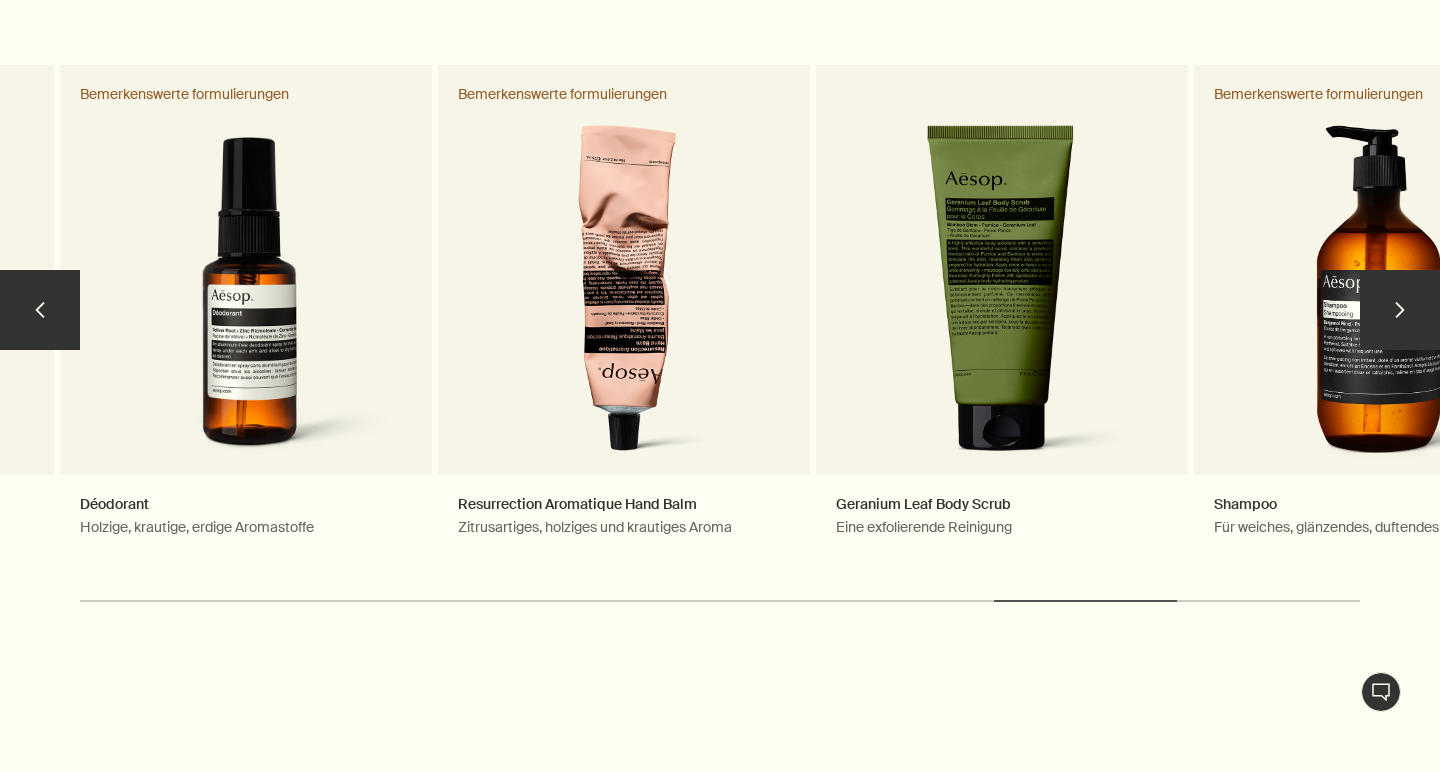 click on "chevron" at bounding box center (1400, 310) 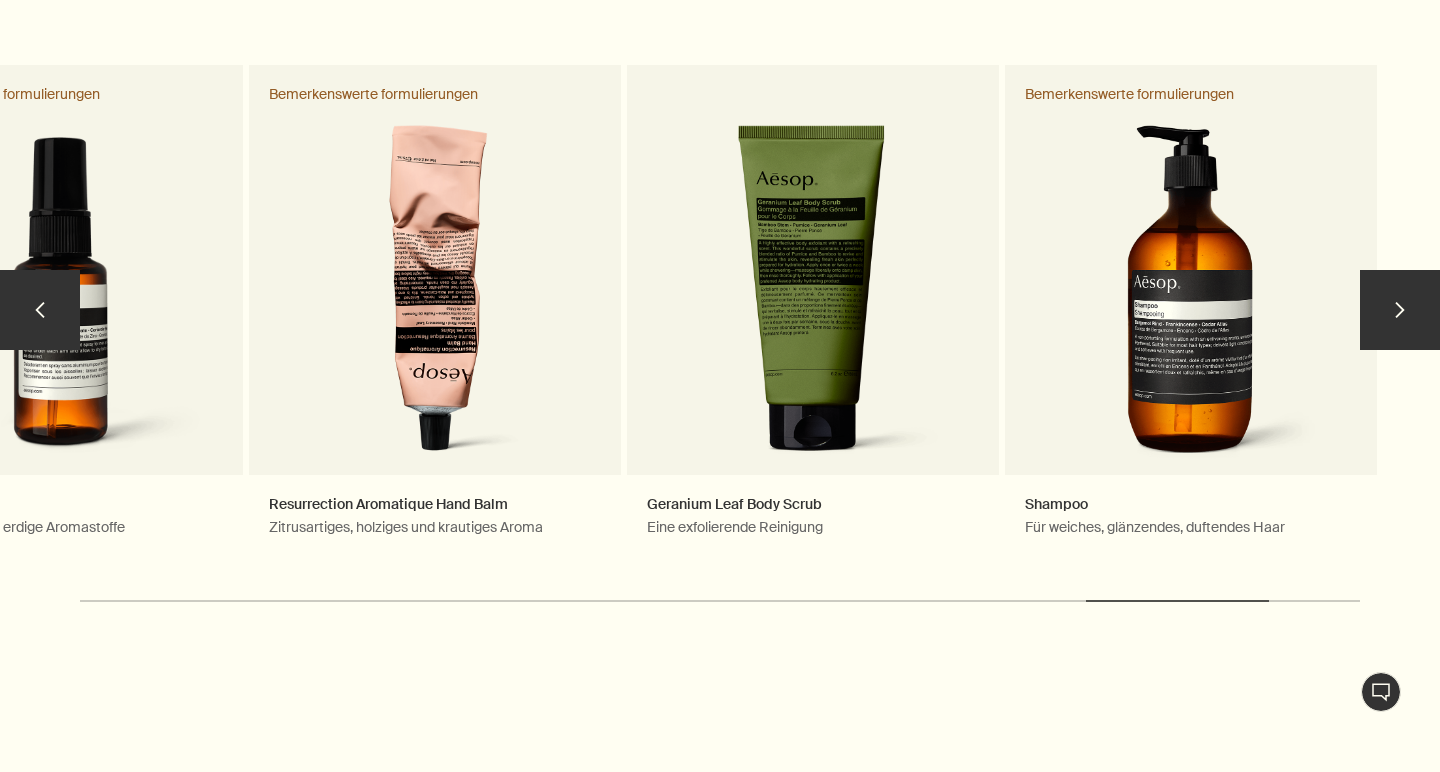 click on "chevron" at bounding box center (40, 310) 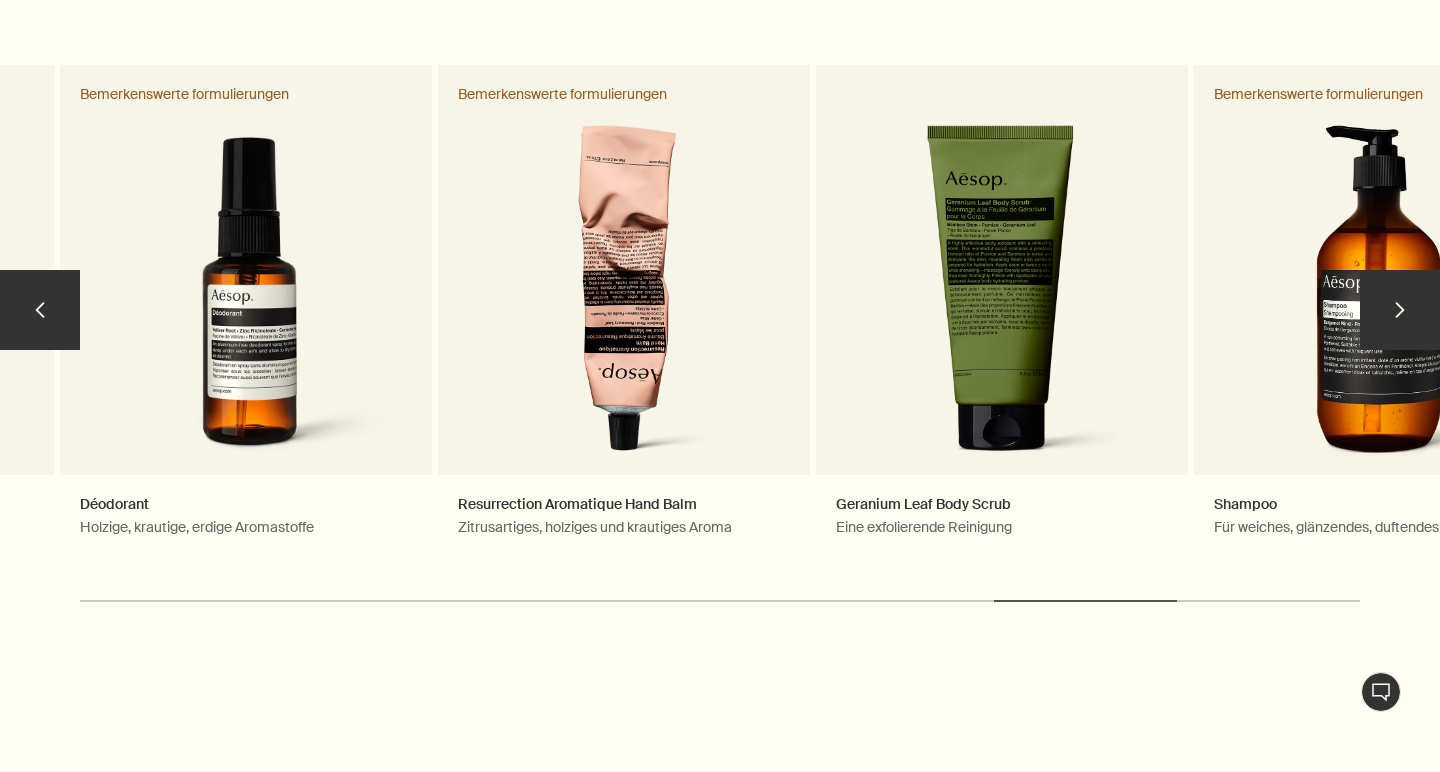click on "chevron" at bounding box center [40, 310] 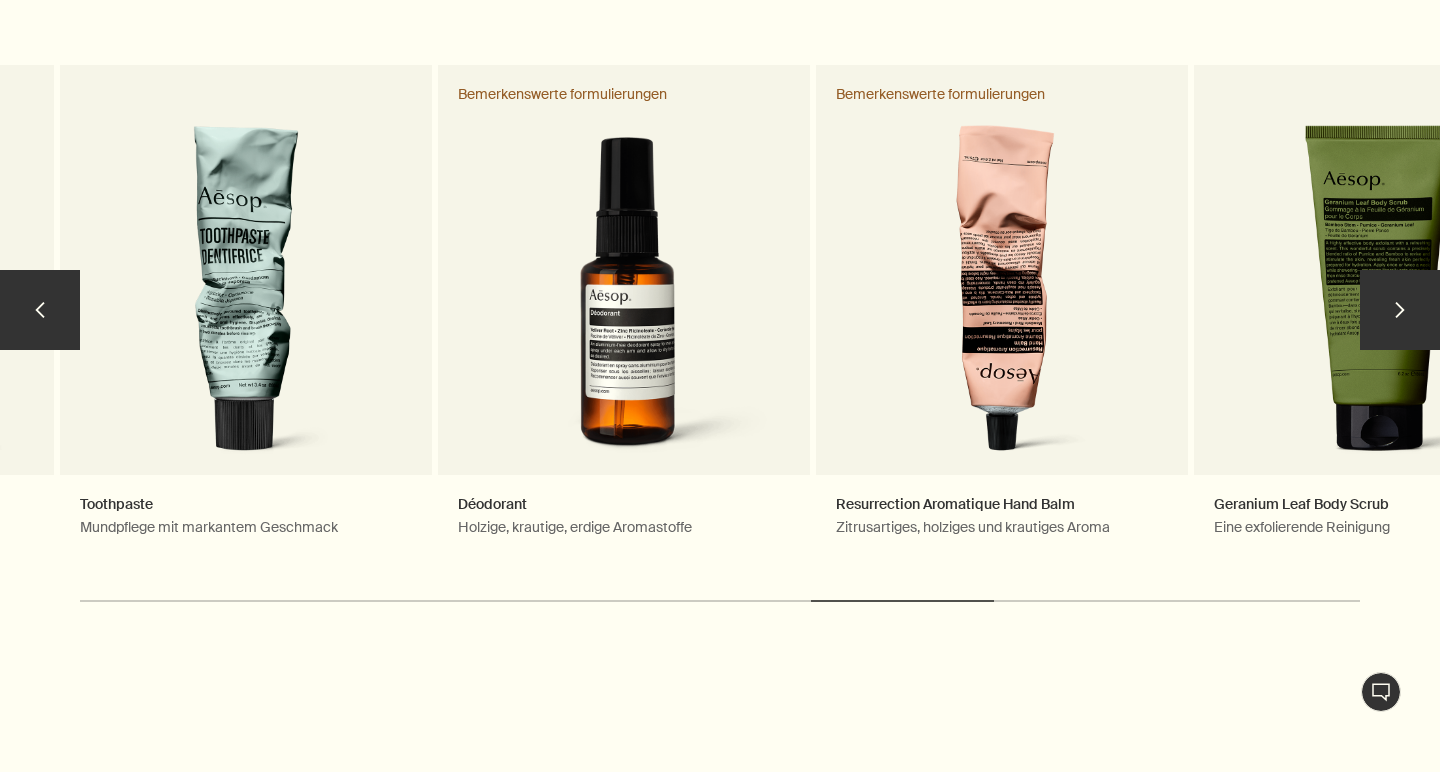 click on "chevron" at bounding box center (40, 310) 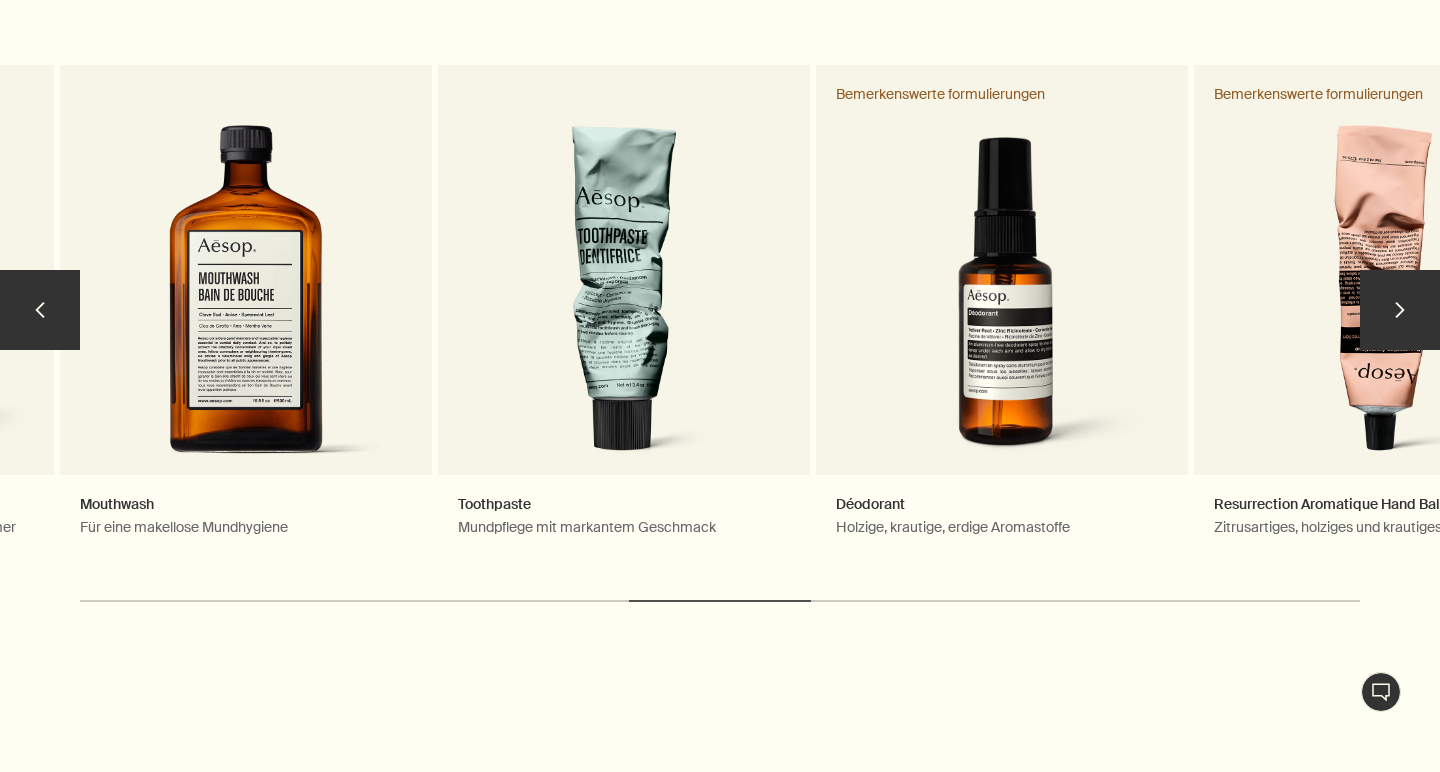 click on "chevron" at bounding box center [40, 310] 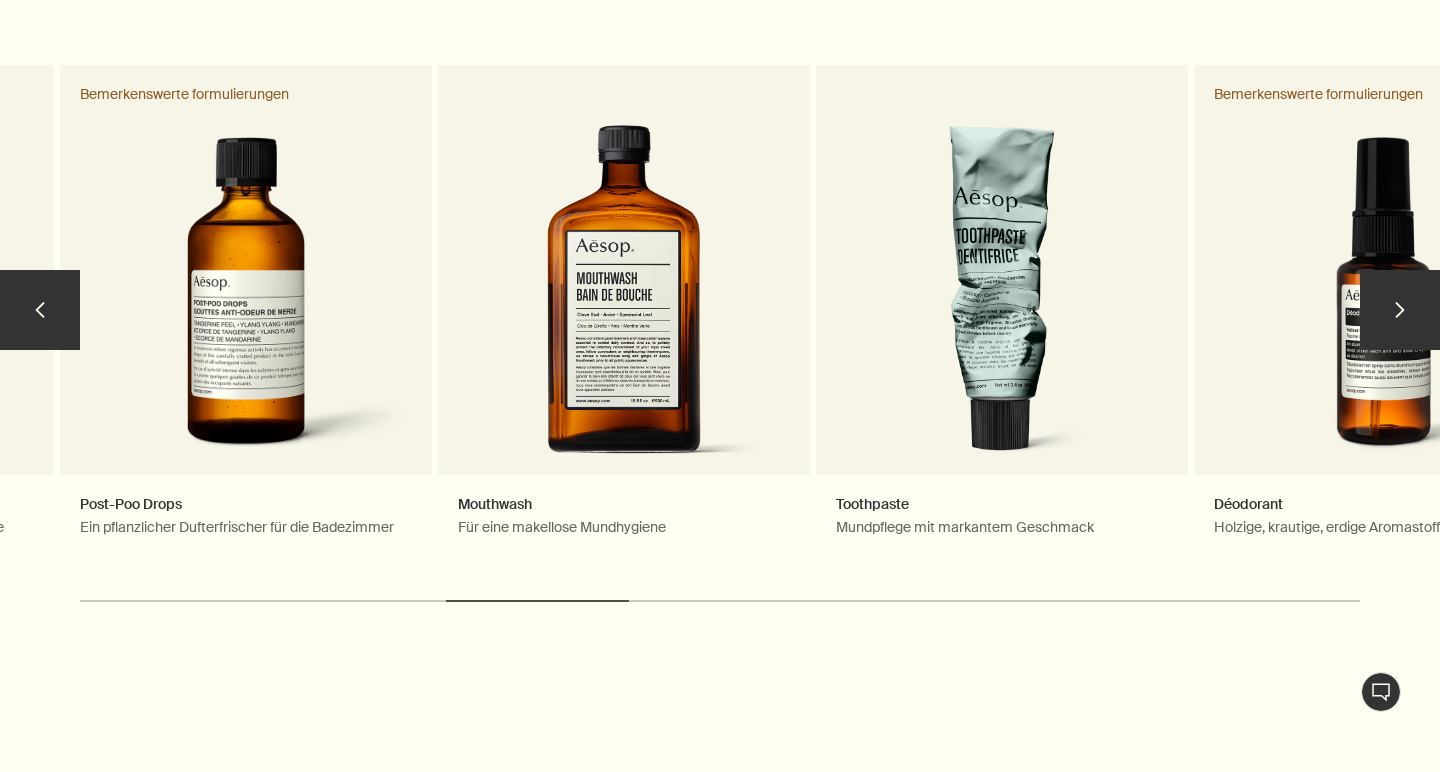 click on "chevron" at bounding box center (40, 310) 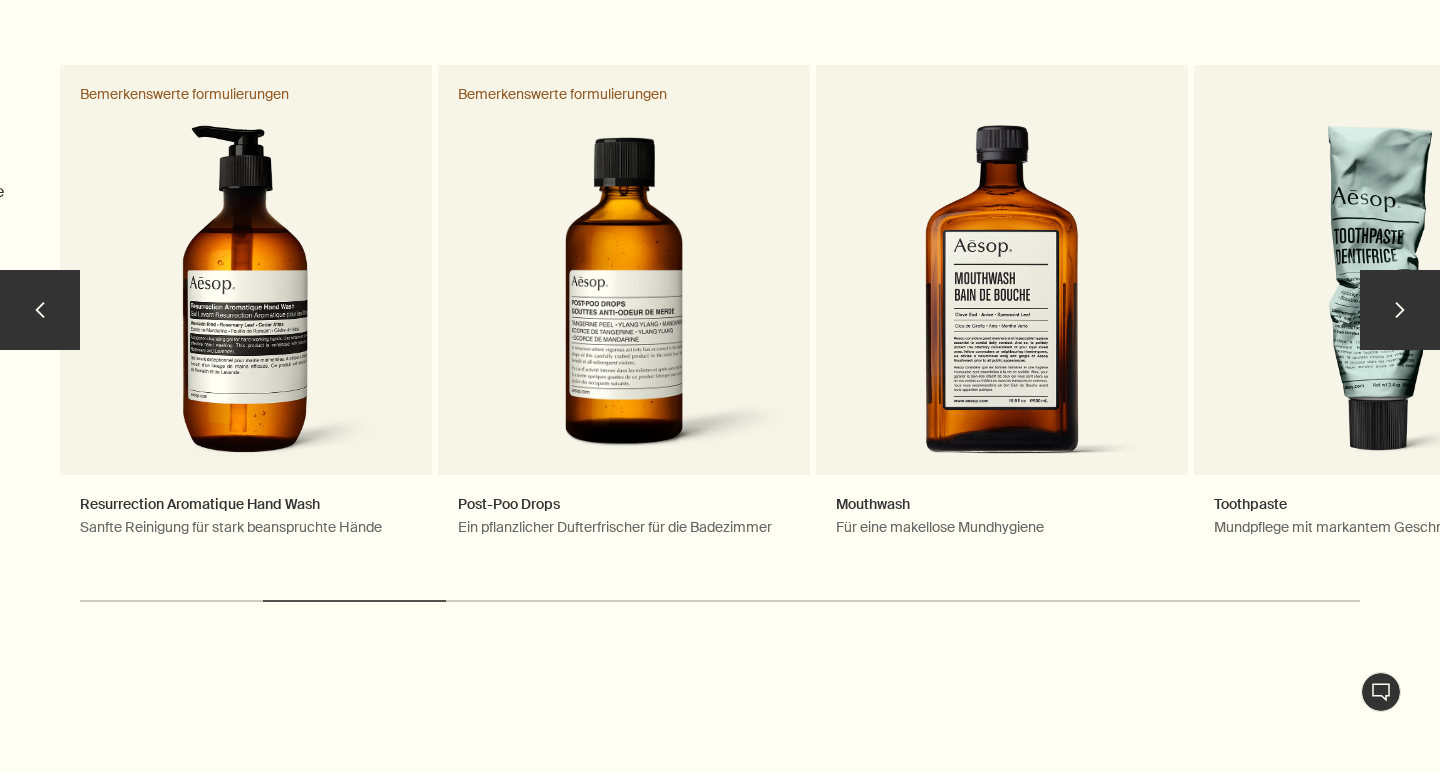 click on "chevron" at bounding box center [40, 310] 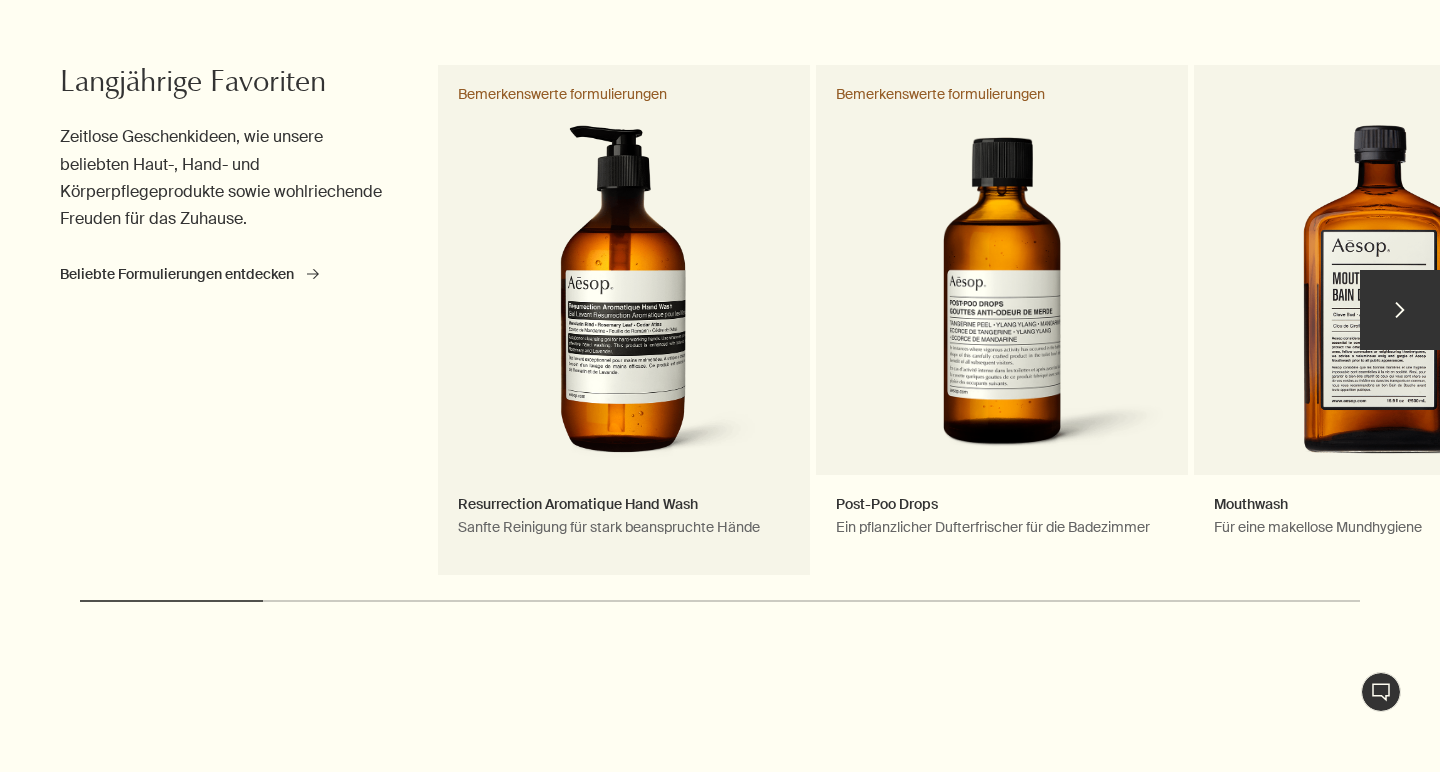 click on "Resurrection Aromatique Hand Wash Sanfte Reinigung für stark beanspruchte Hände Bemerkenswerte formulierungen" at bounding box center (624, 320) 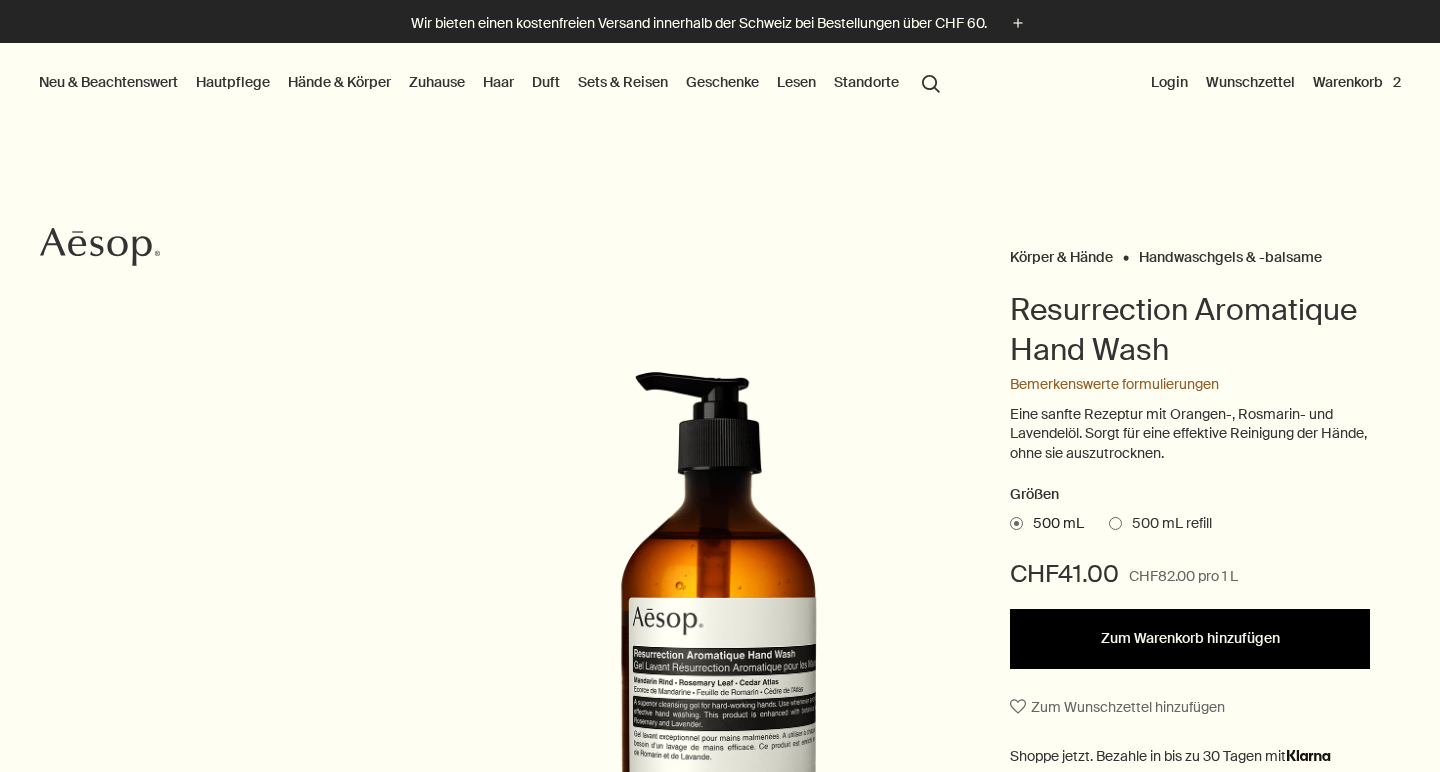 scroll, scrollTop: 0, scrollLeft: 0, axis: both 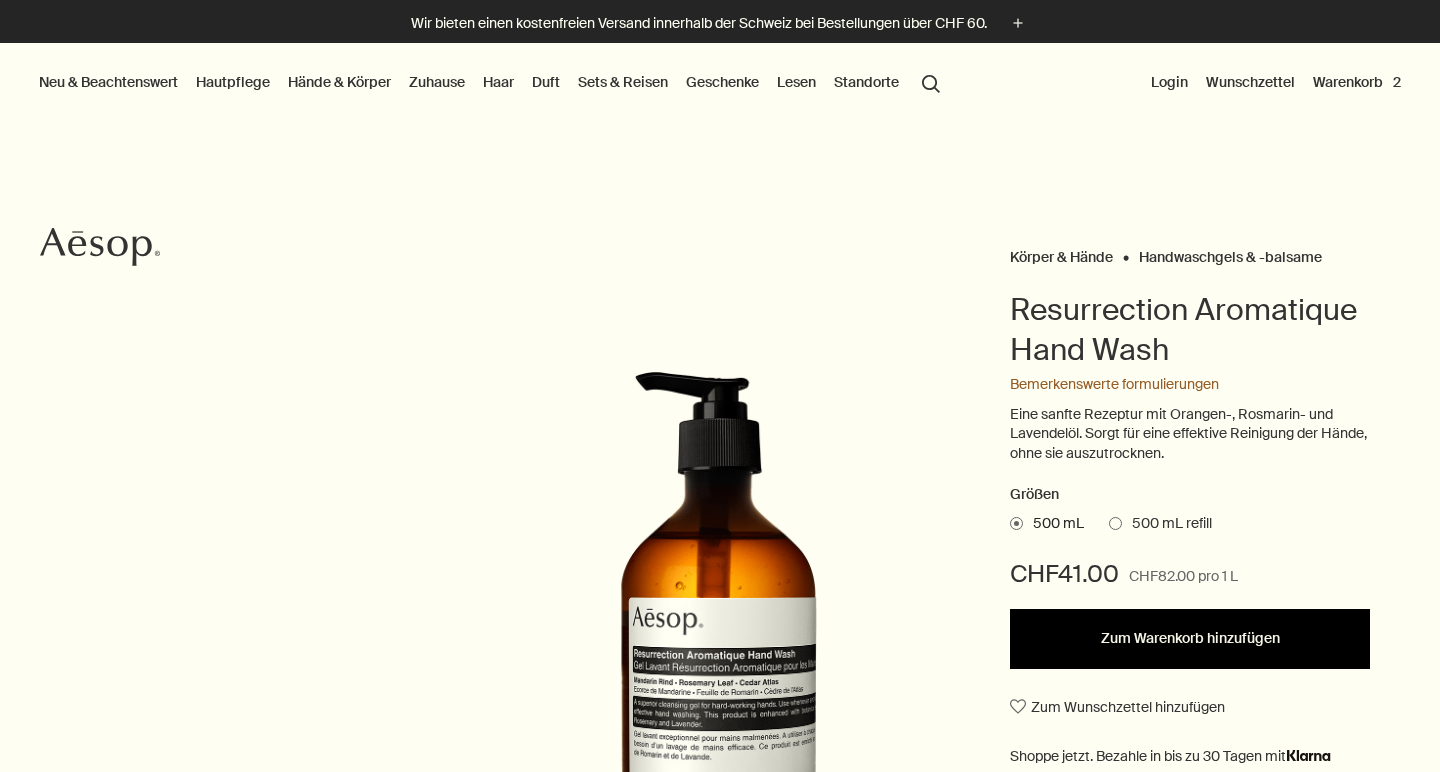 click on "Zum Warenkorb hinzufügen" at bounding box center (1190, 639) 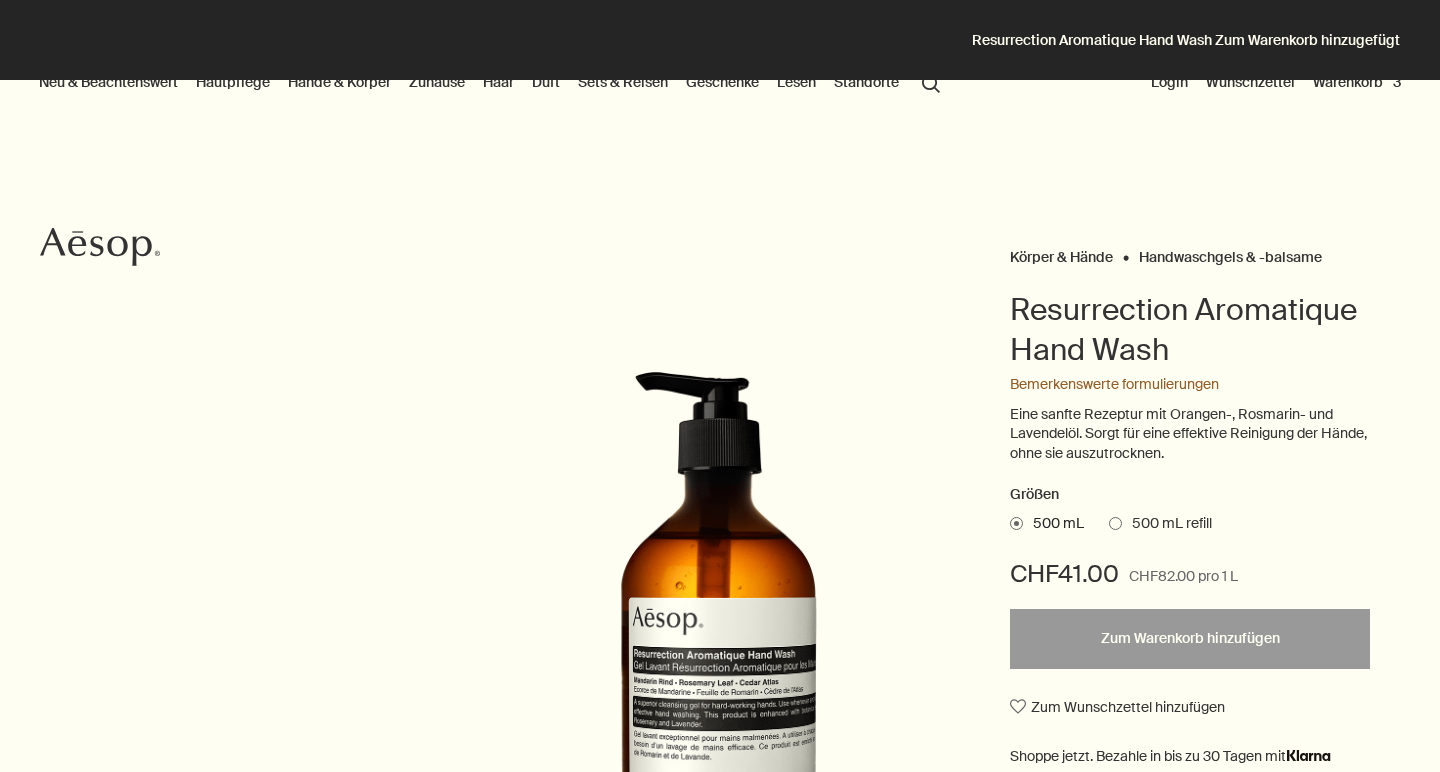 scroll, scrollTop: 0, scrollLeft: 0, axis: both 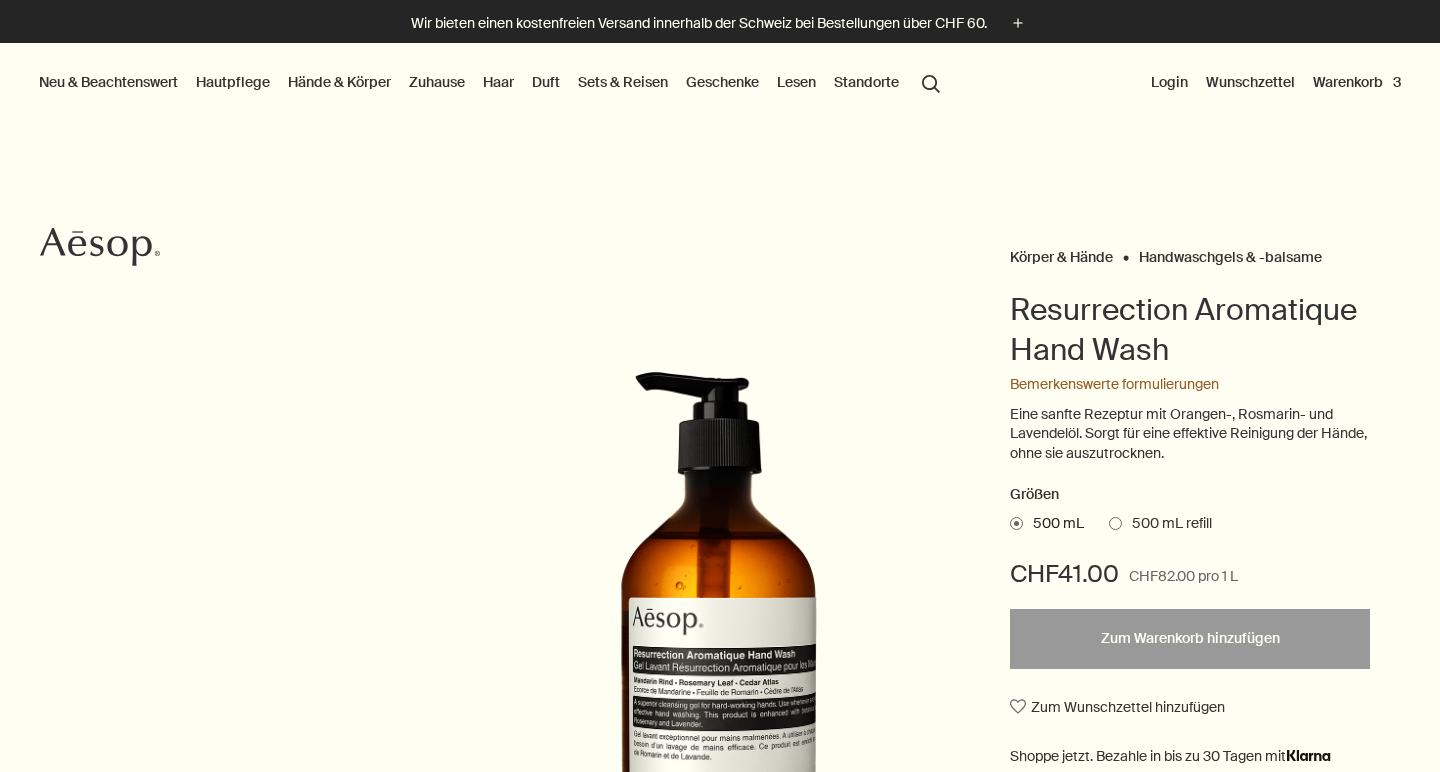 click on "Warenkorb 3" at bounding box center (1357, 82) 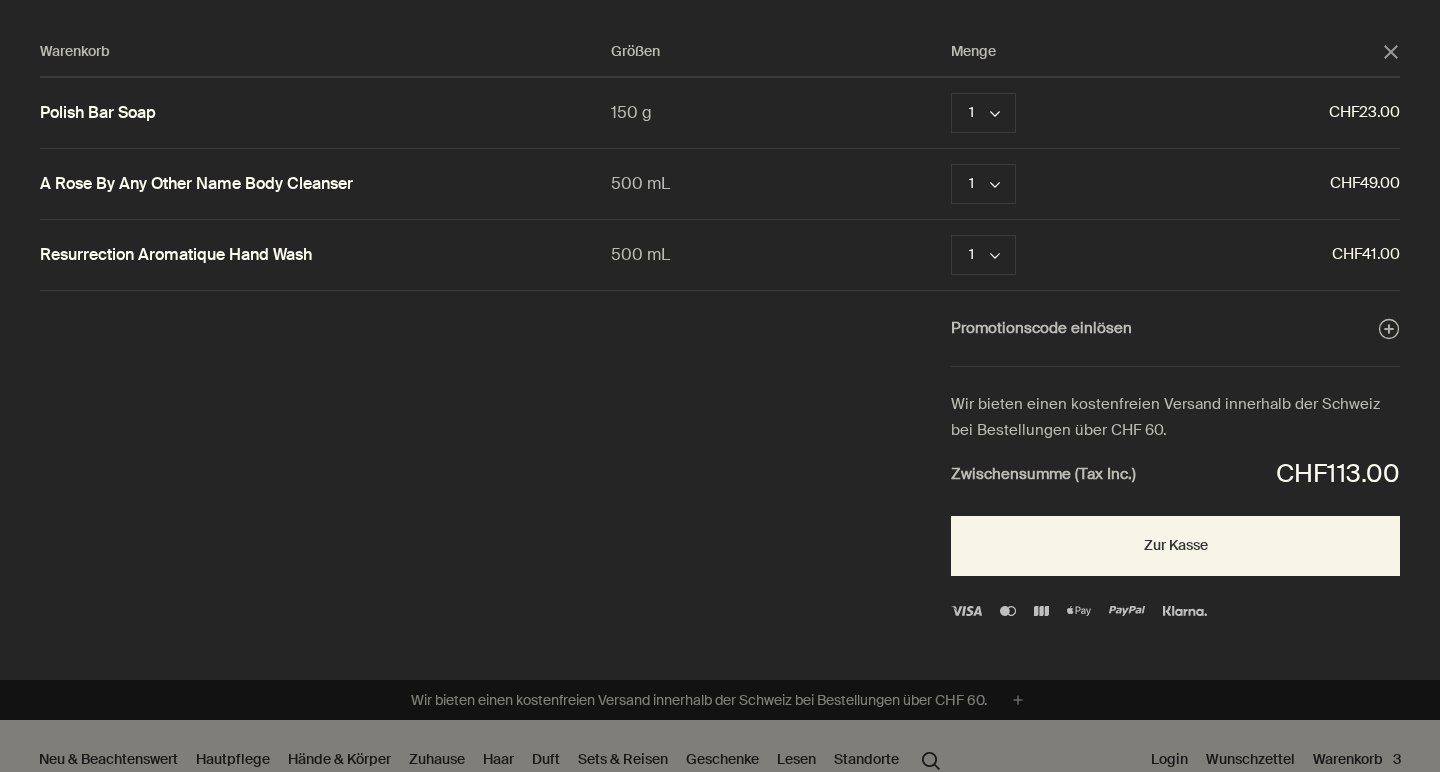 click on "close" at bounding box center (1391, 52) 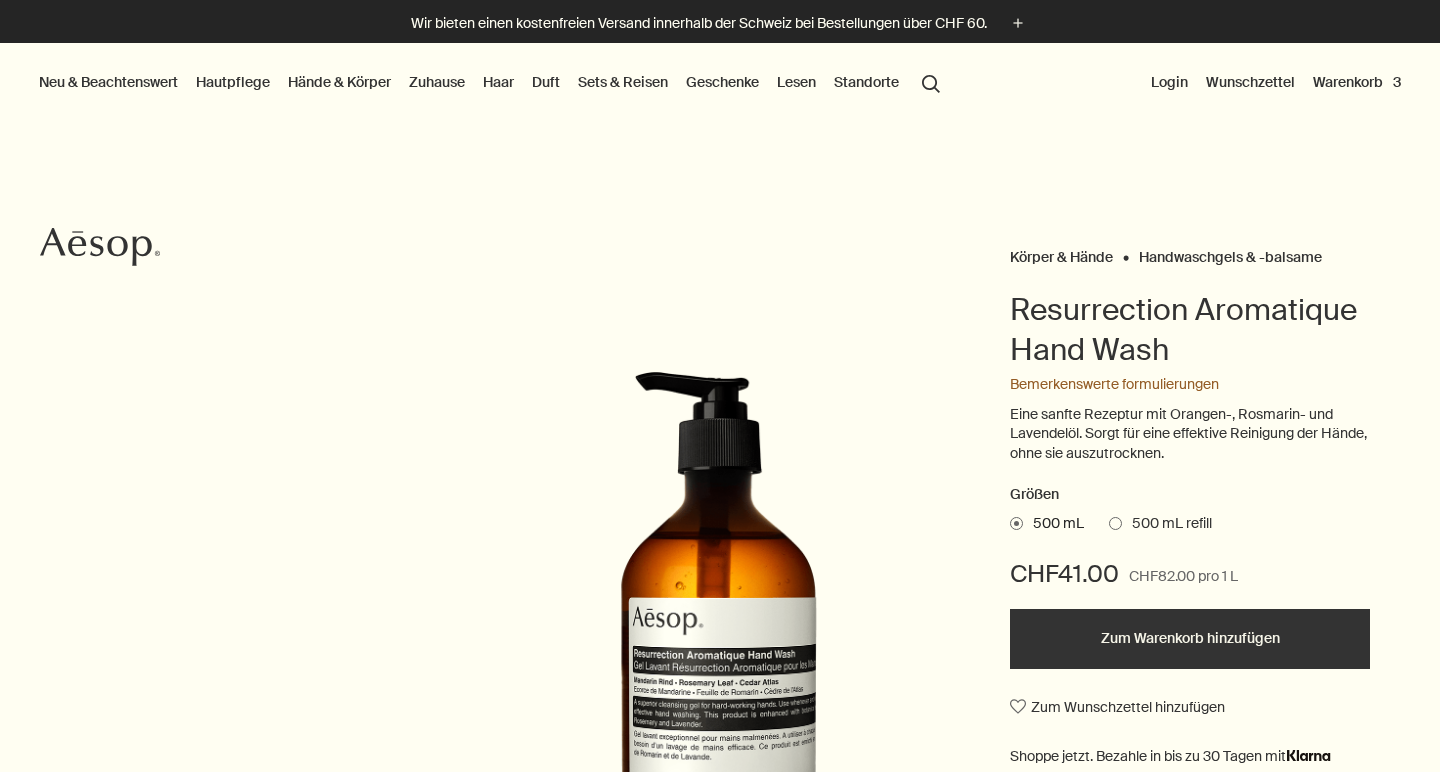 click on "Duft" at bounding box center [546, 82] 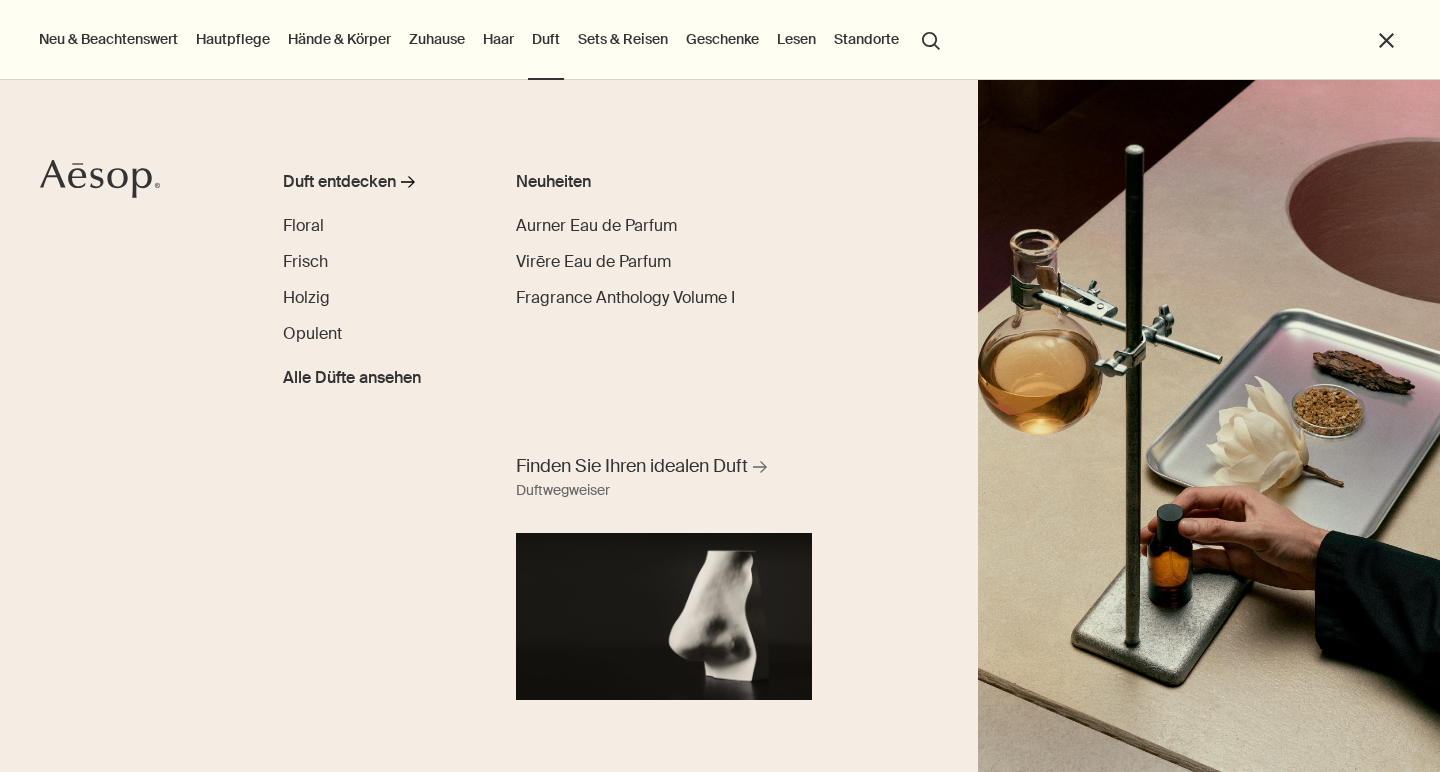 click on "Zuhause" at bounding box center (437, 39) 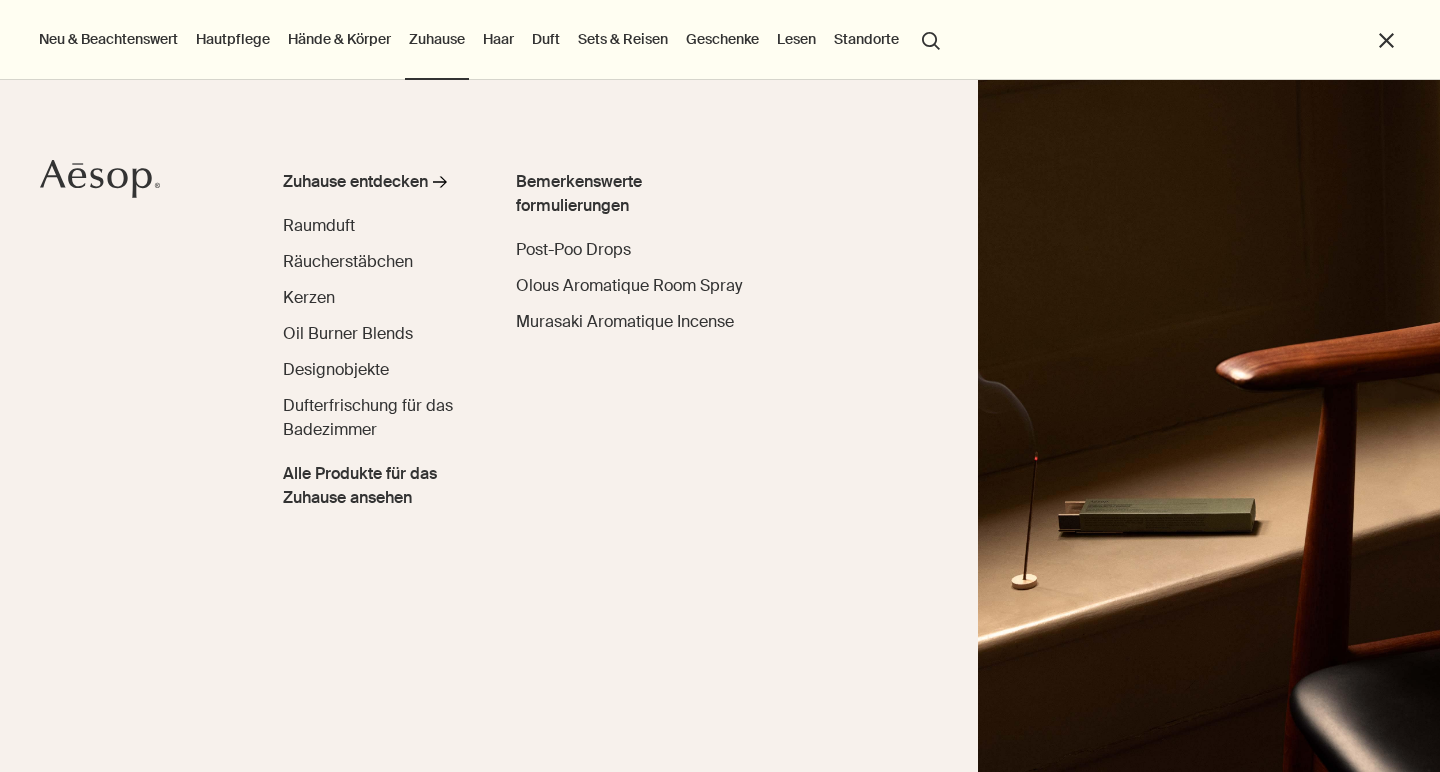 click on "Duft" at bounding box center [546, 39] 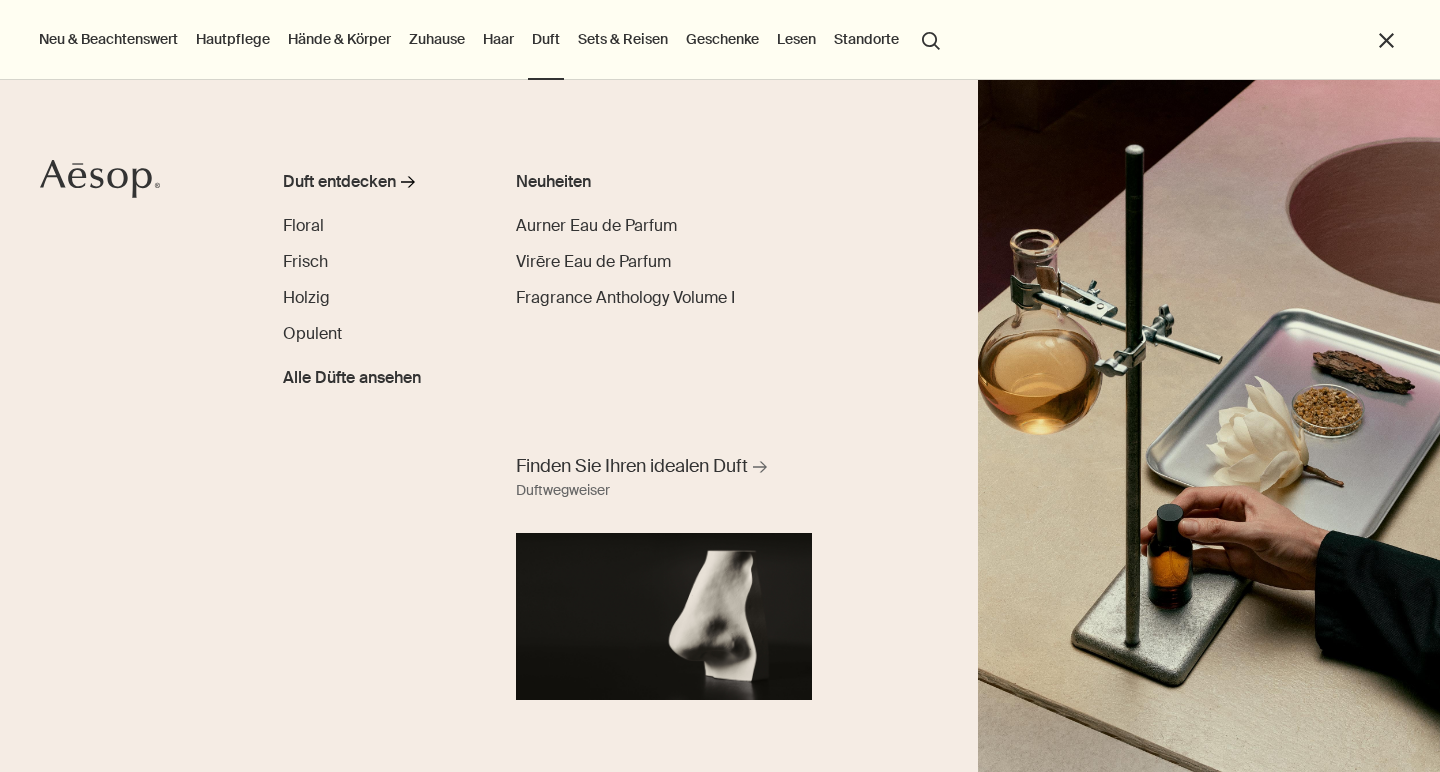 click on "Zuhause" at bounding box center [437, 39] 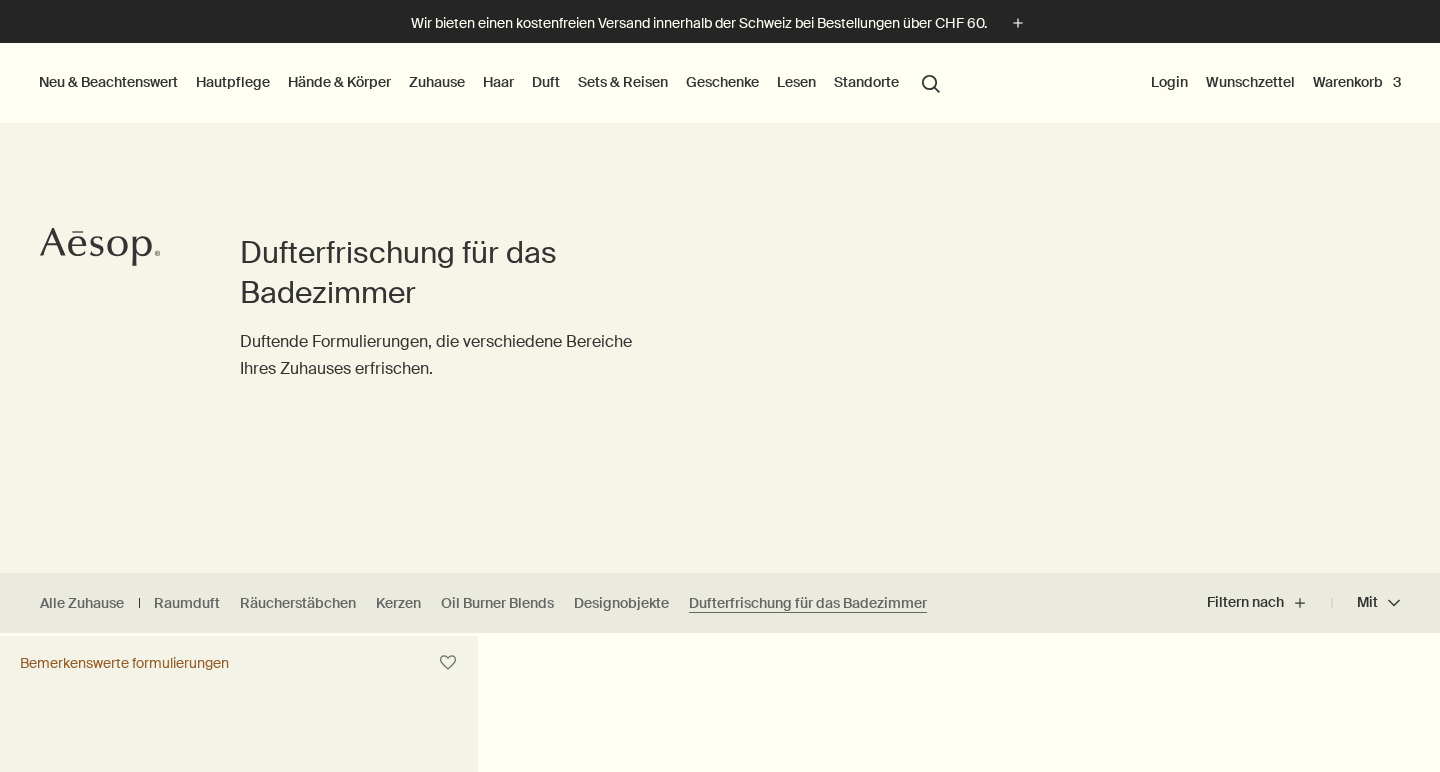 scroll, scrollTop: 0, scrollLeft: 0, axis: both 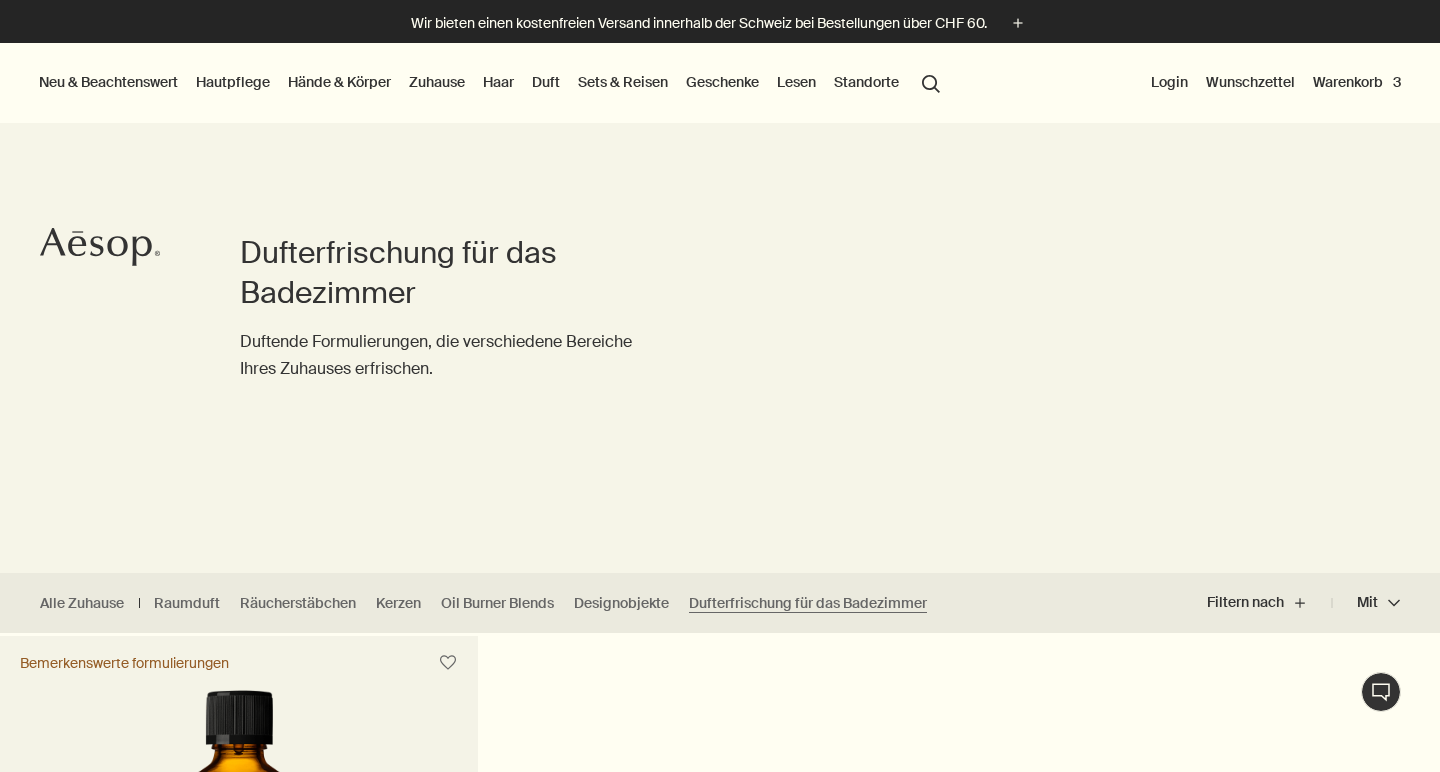 click on "Zuhause" at bounding box center (437, 82) 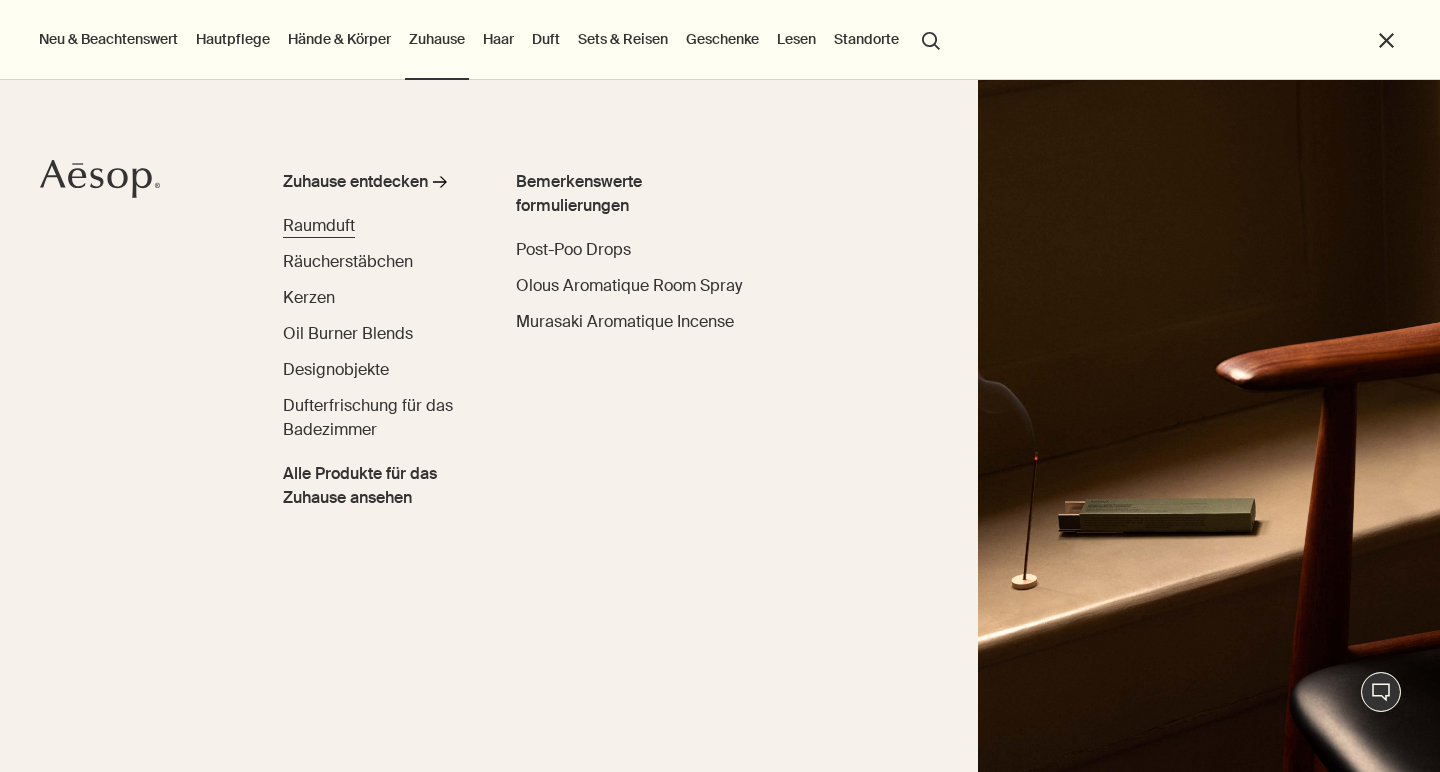 click on "Raumduft" at bounding box center [319, 225] 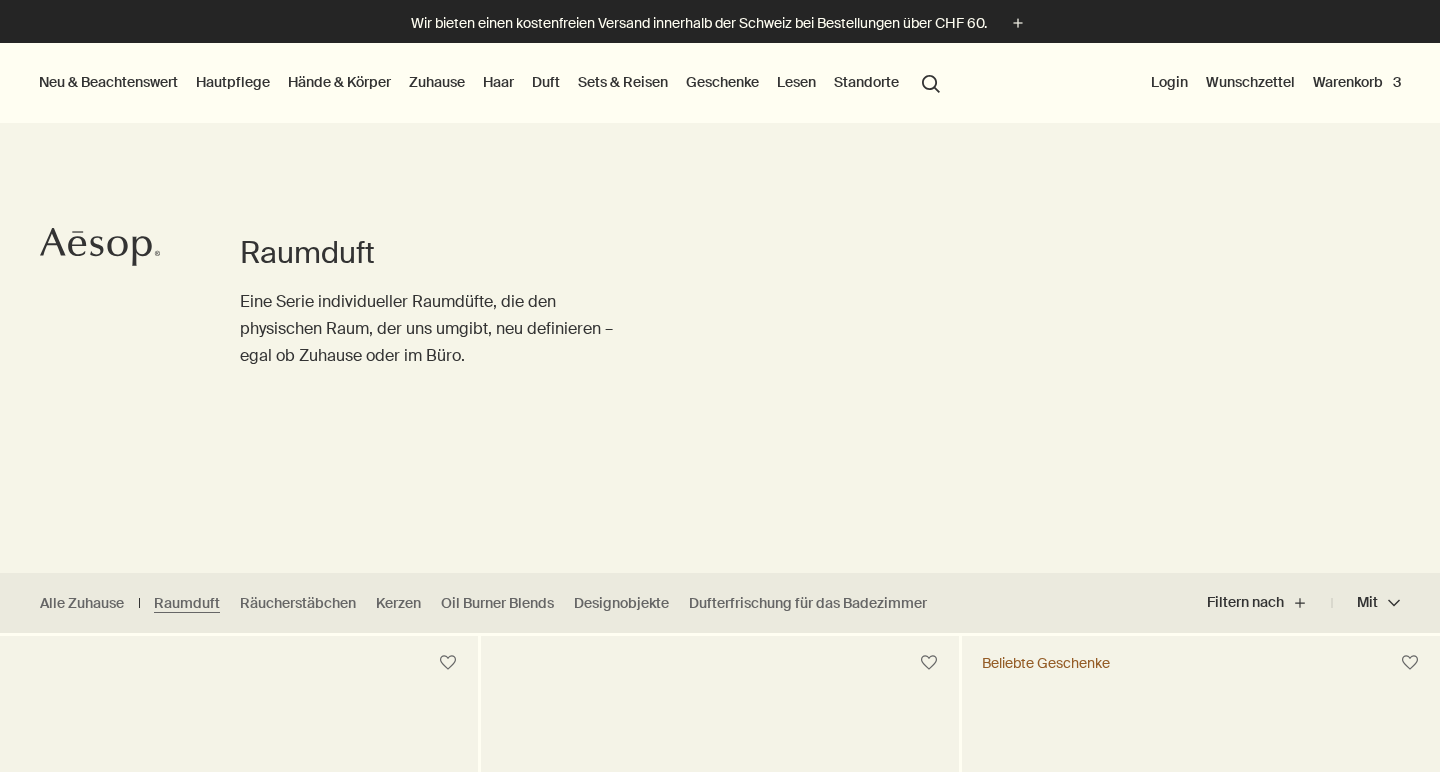 scroll, scrollTop: 0, scrollLeft: 0, axis: both 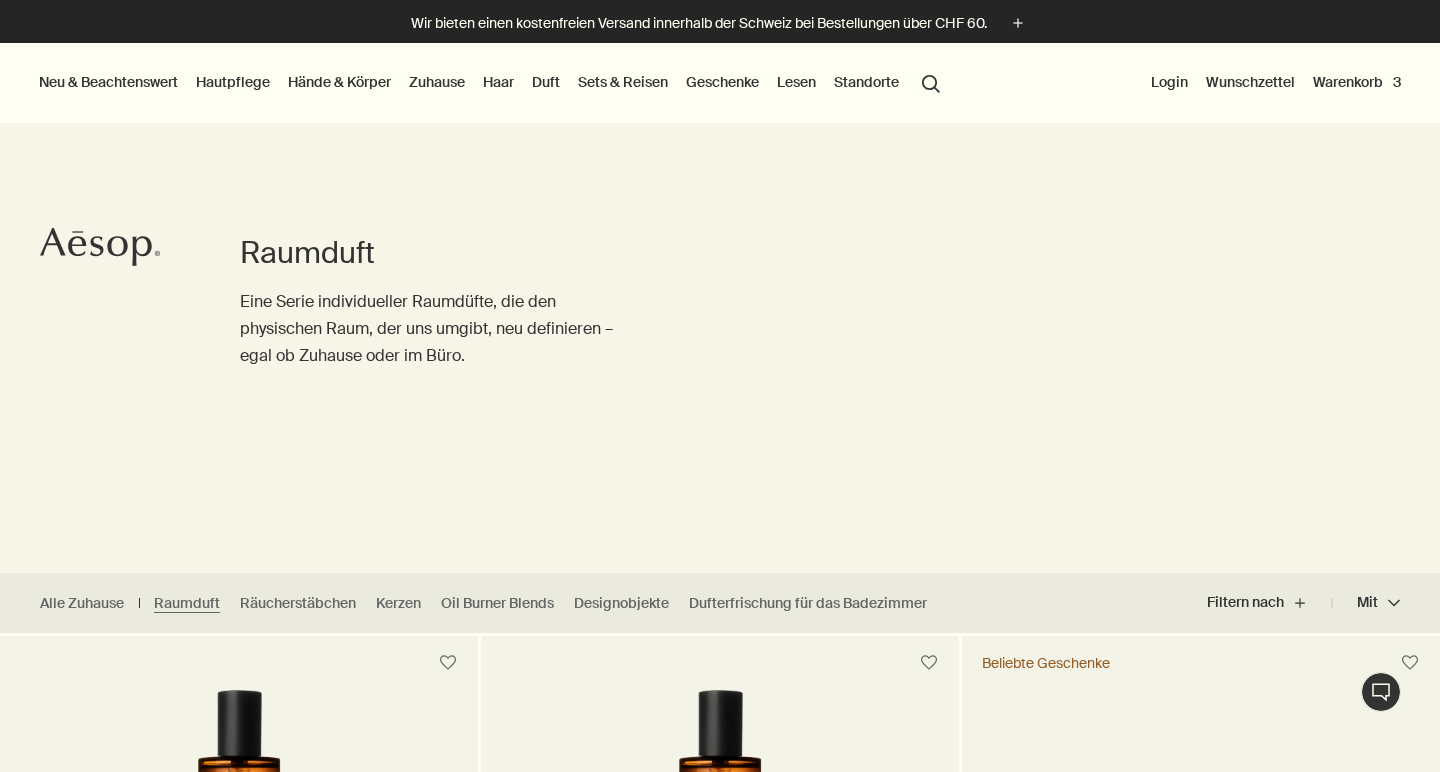 click on "Zuhause" at bounding box center [437, 82] 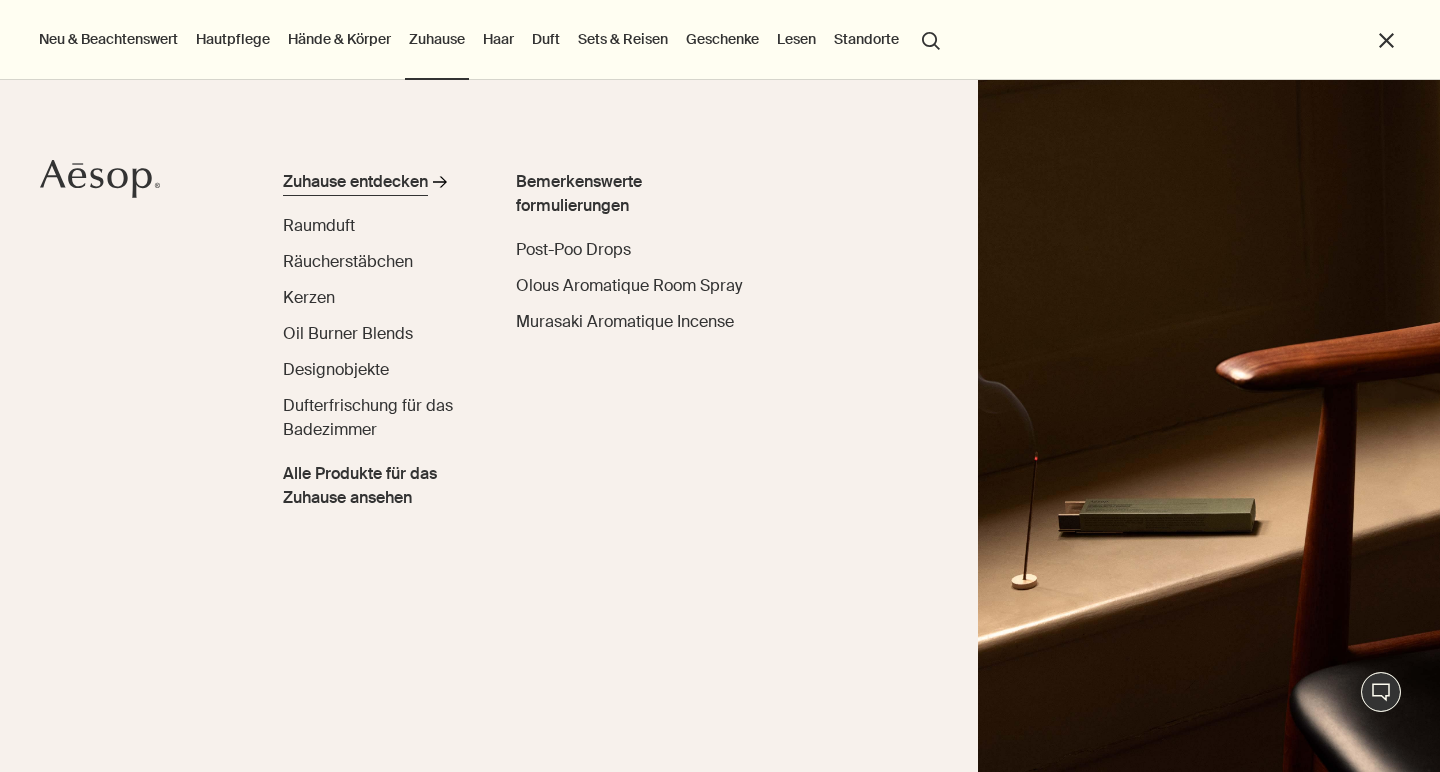 click on "Zuhause entdecken" at bounding box center [355, 182] 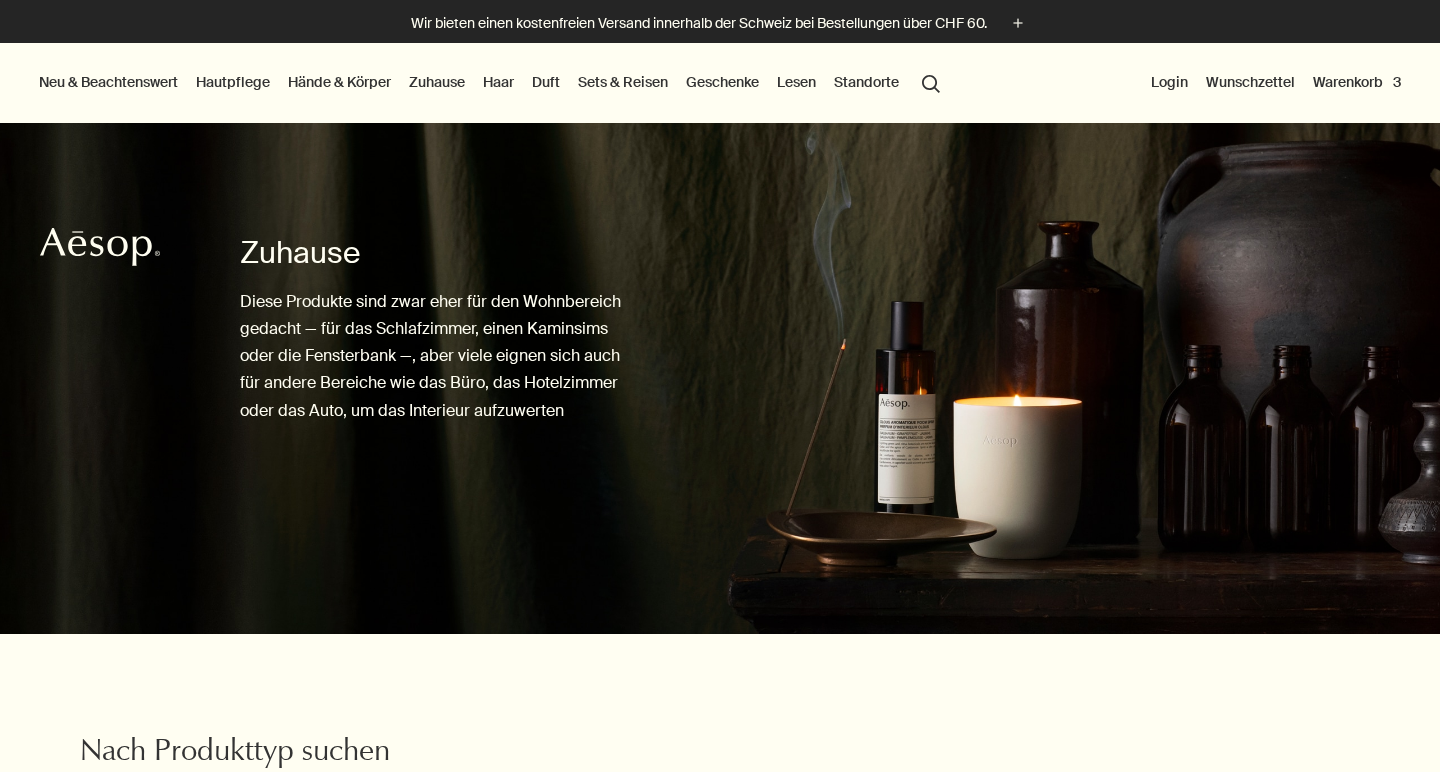 scroll, scrollTop: 0, scrollLeft: 0, axis: both 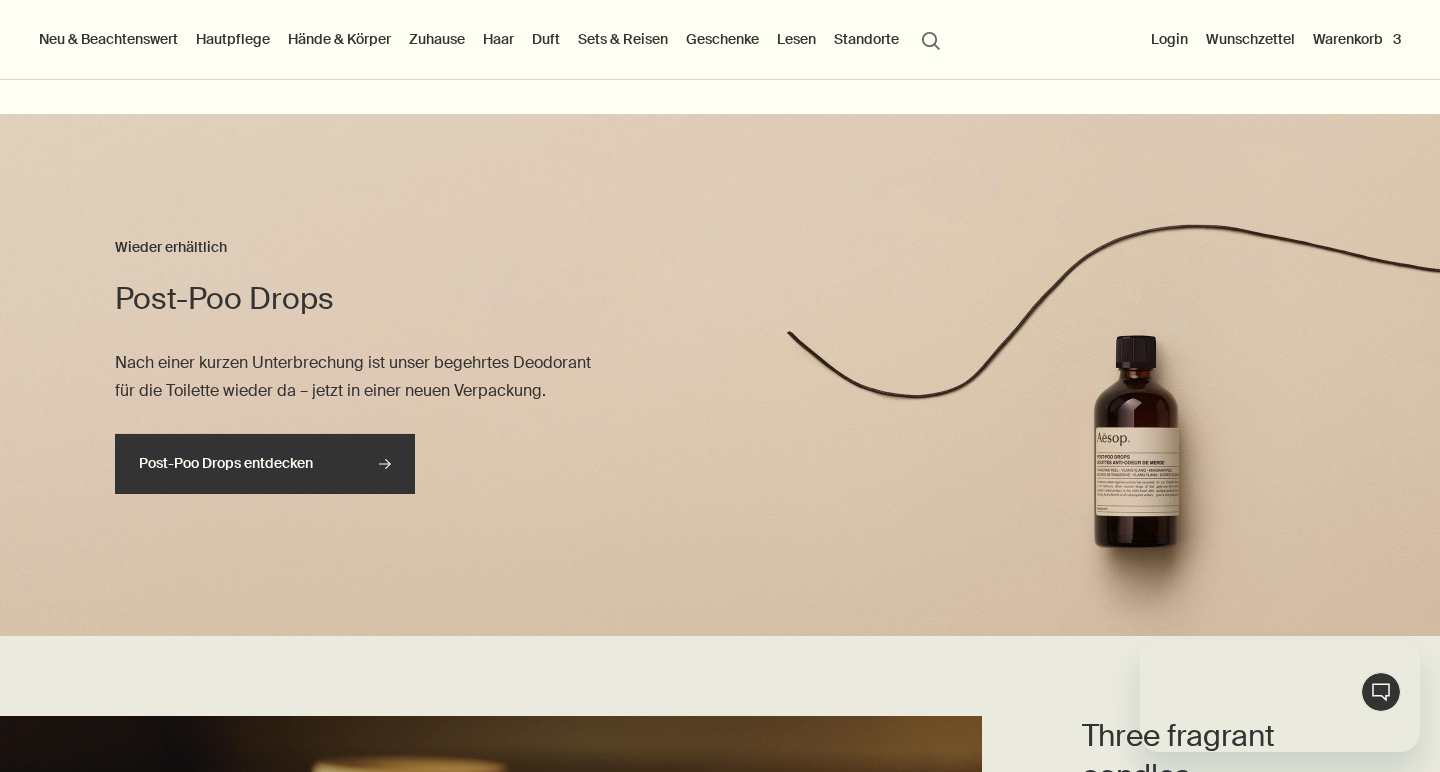 click on "Post-Poo Drops entdecken   rightArrow" at bounding box center [265, 464] 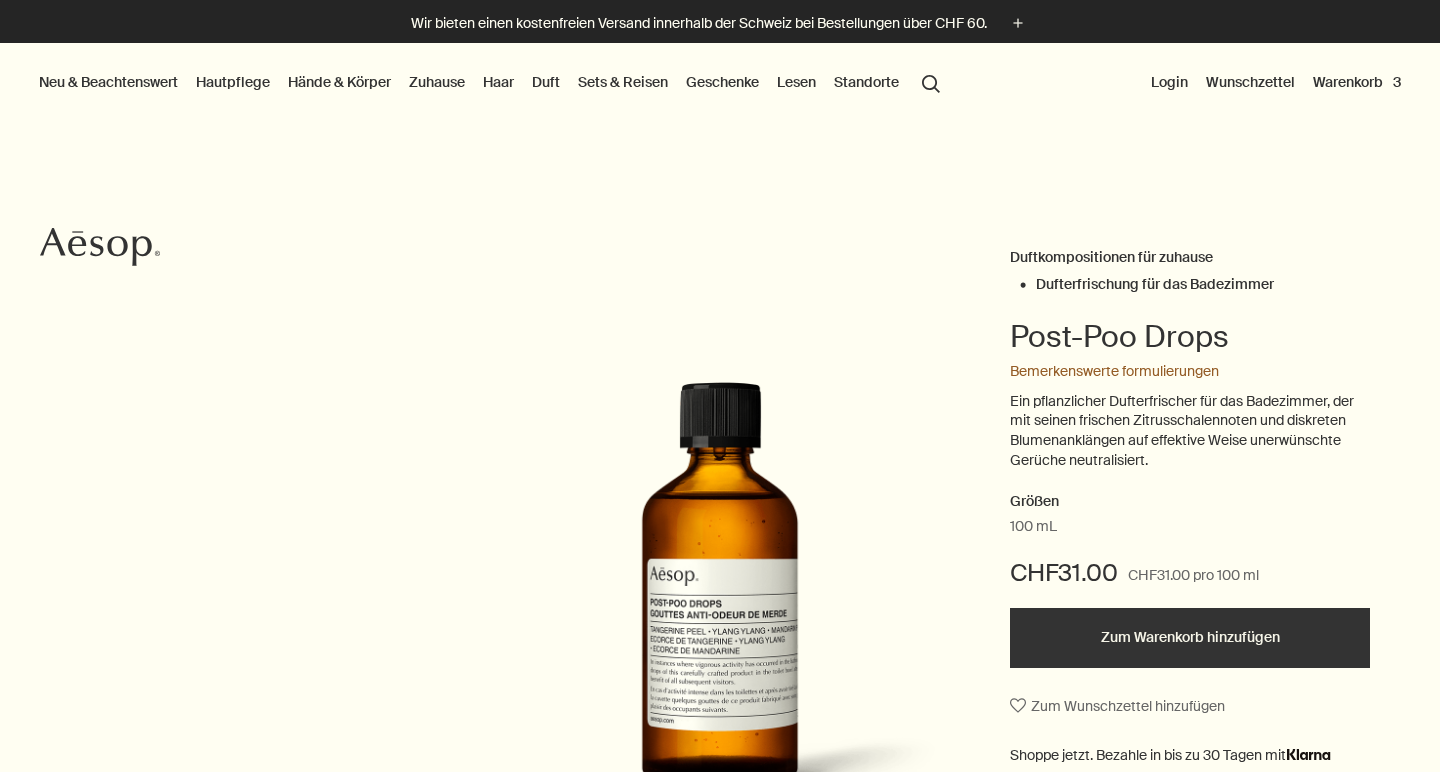 scroll, scrollTop: 0, scrollLeft: 0, axis: both 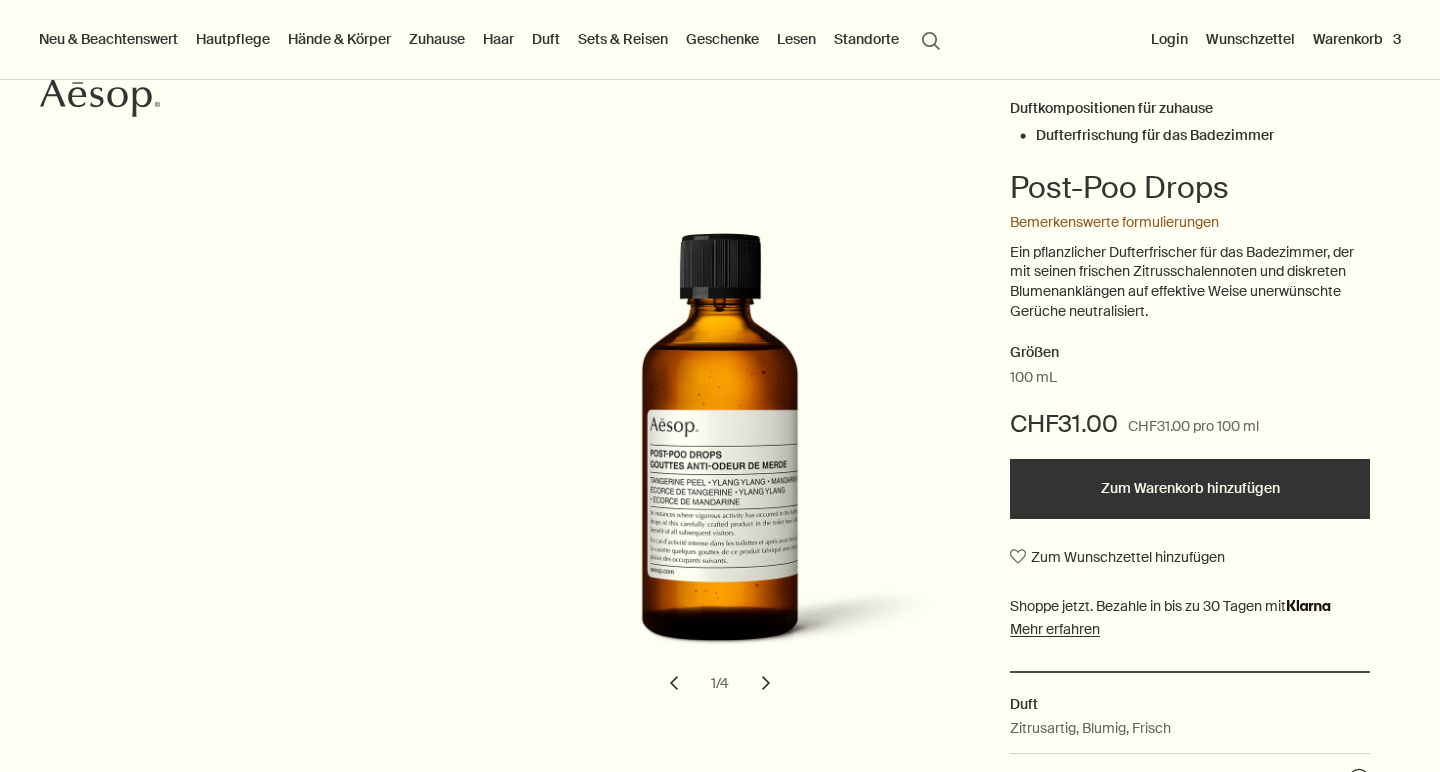 click on "chevron" at bounding box center [766, 683] 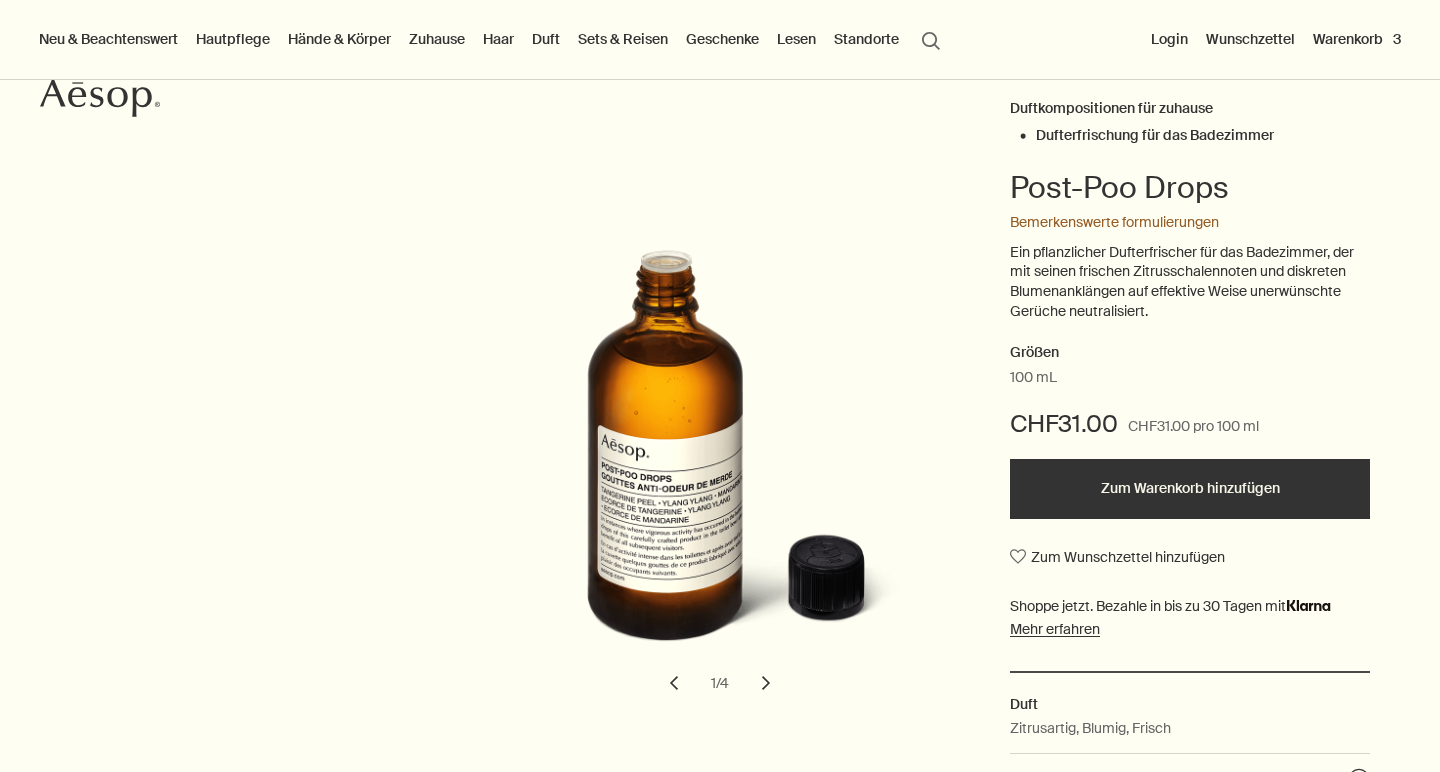 click on "chevron" at bounding box center (766, 683) 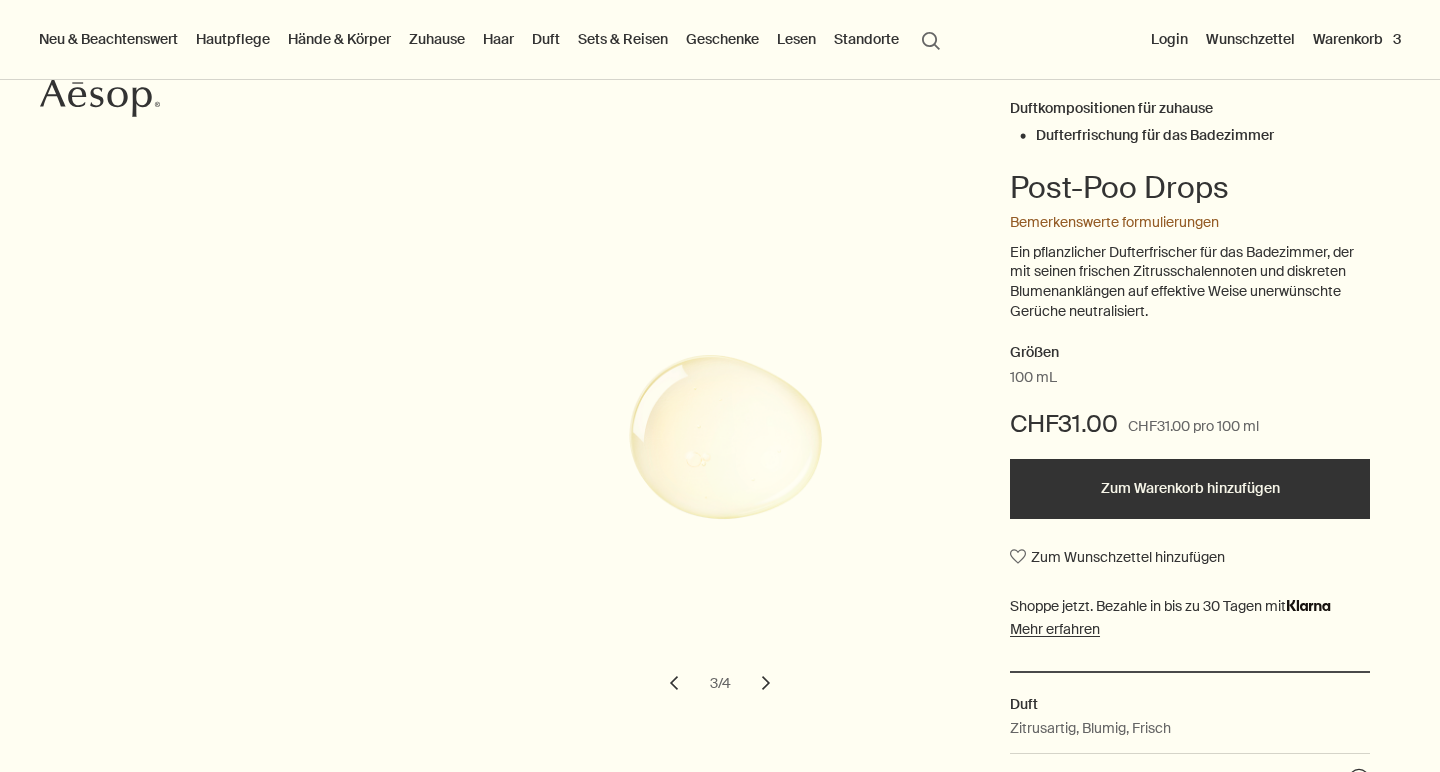 click on "chevron" at bounding box center (766, 683) 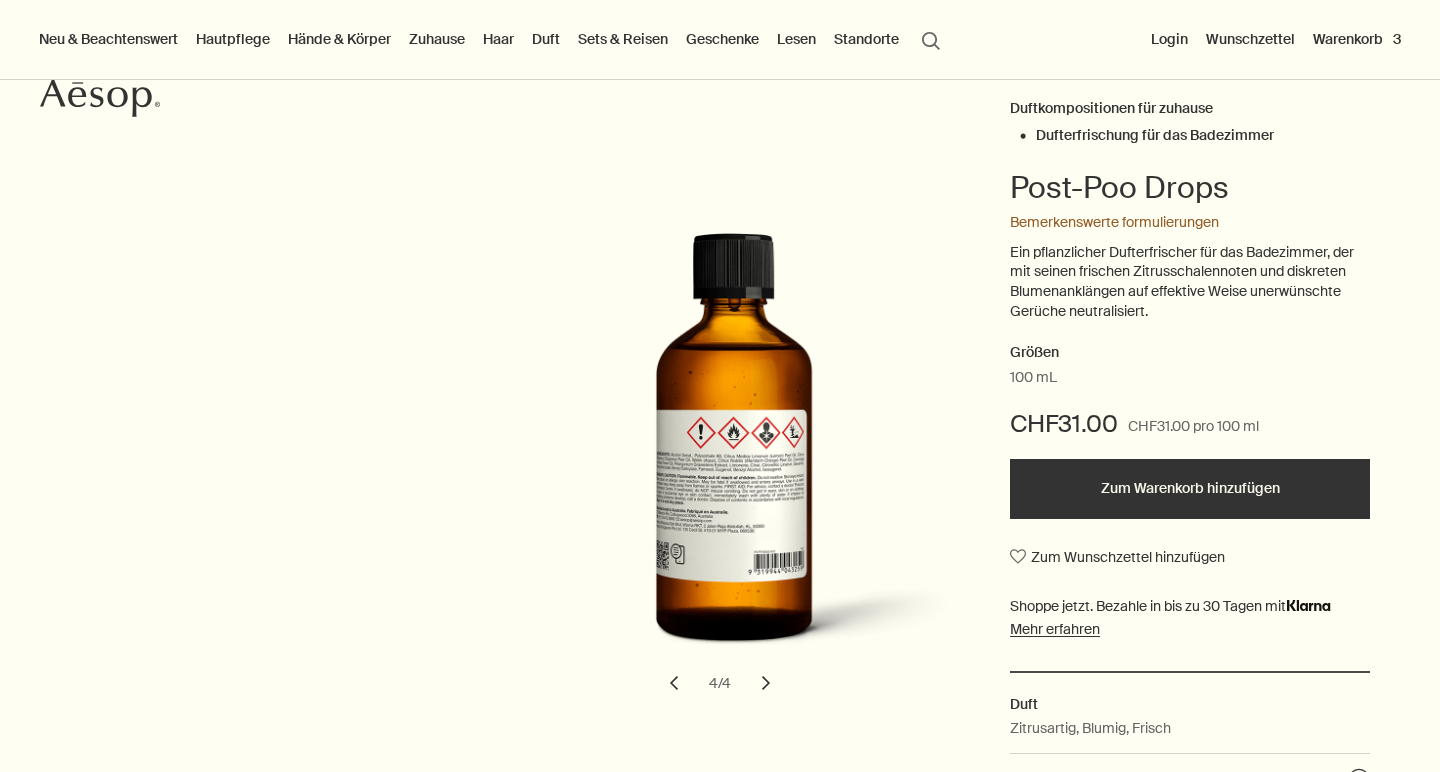 click on "Zum Warenkorb hinzufügen" at bounding box center [1190, 489] 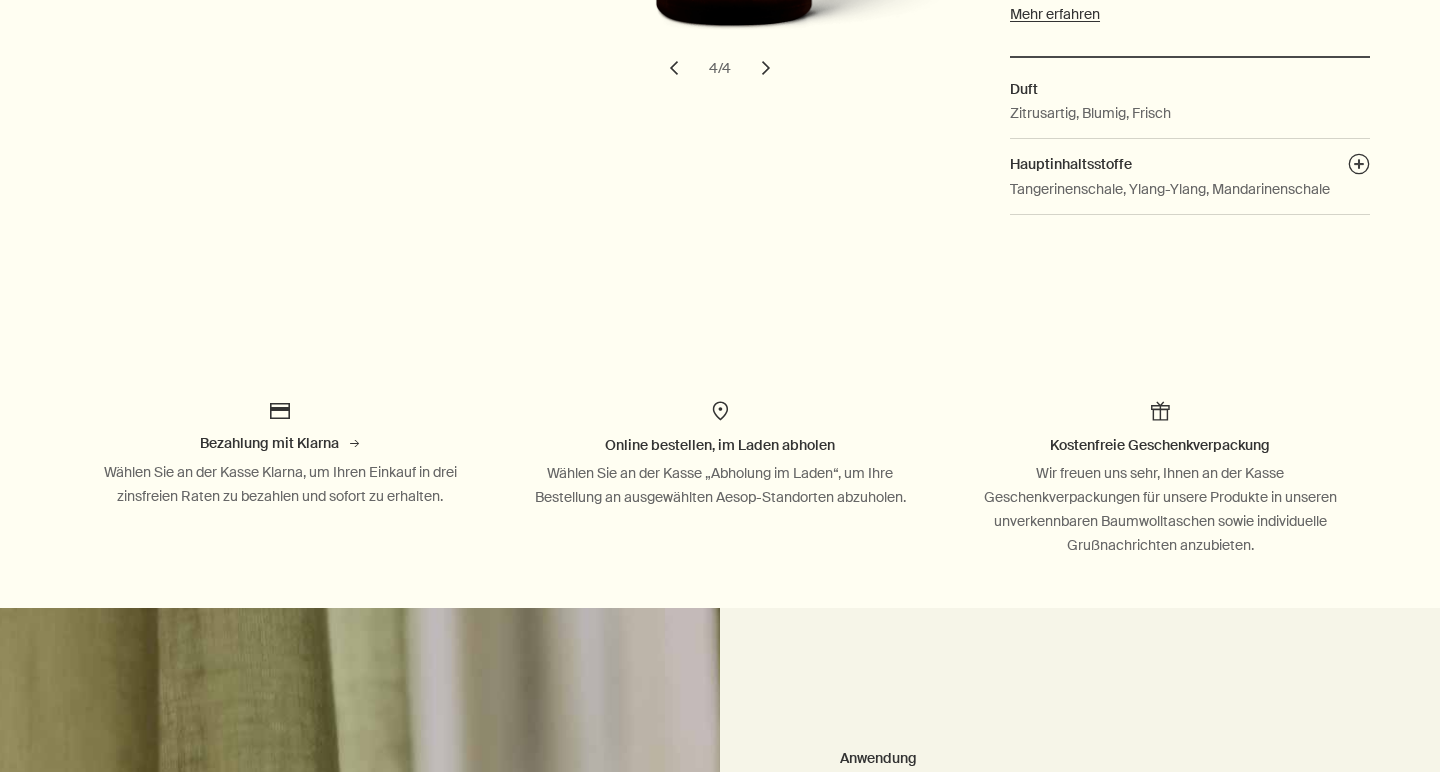 scroll, scrollTop: 768, scrollLeft: 0, axis: vertical 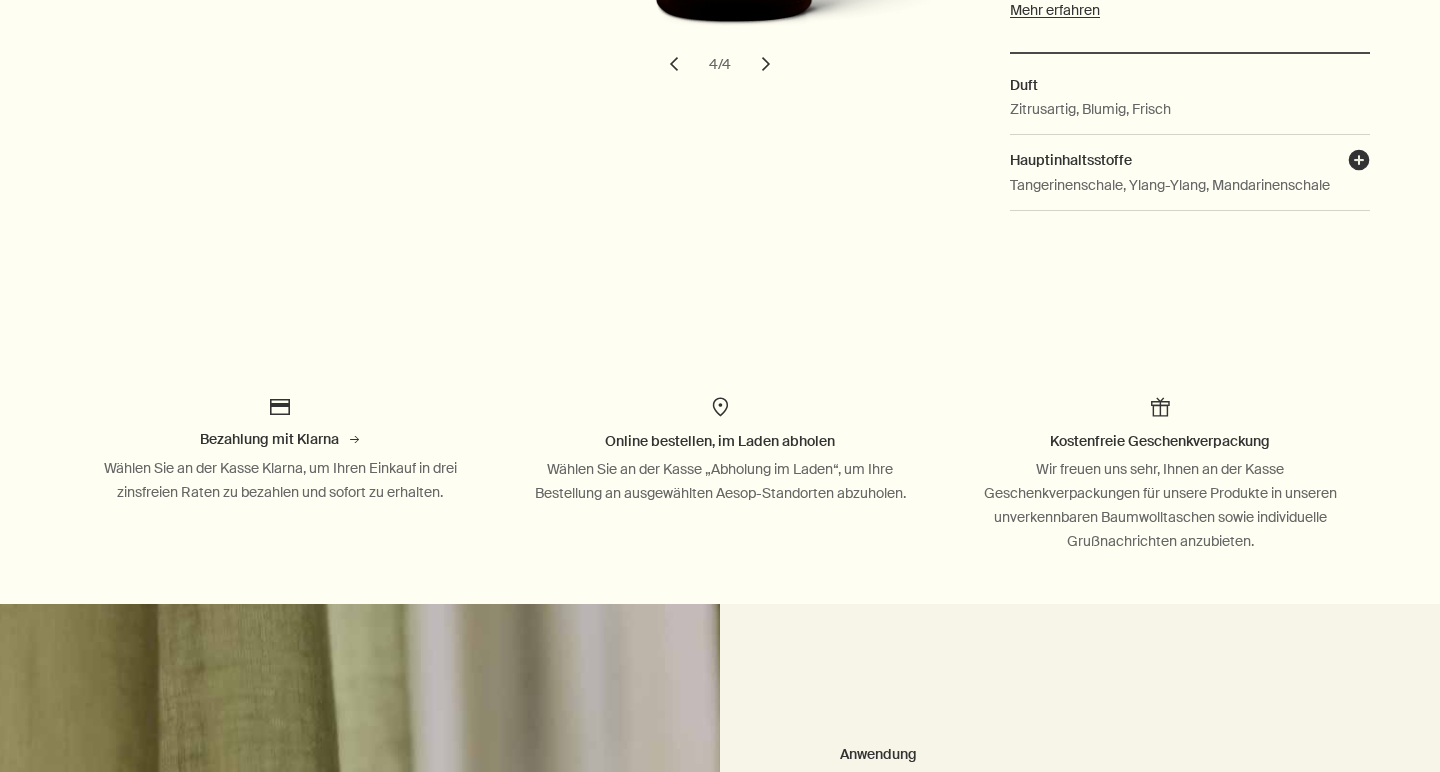 click on "plusAndCloseWithCircle" at bounding box center (1359, 163) 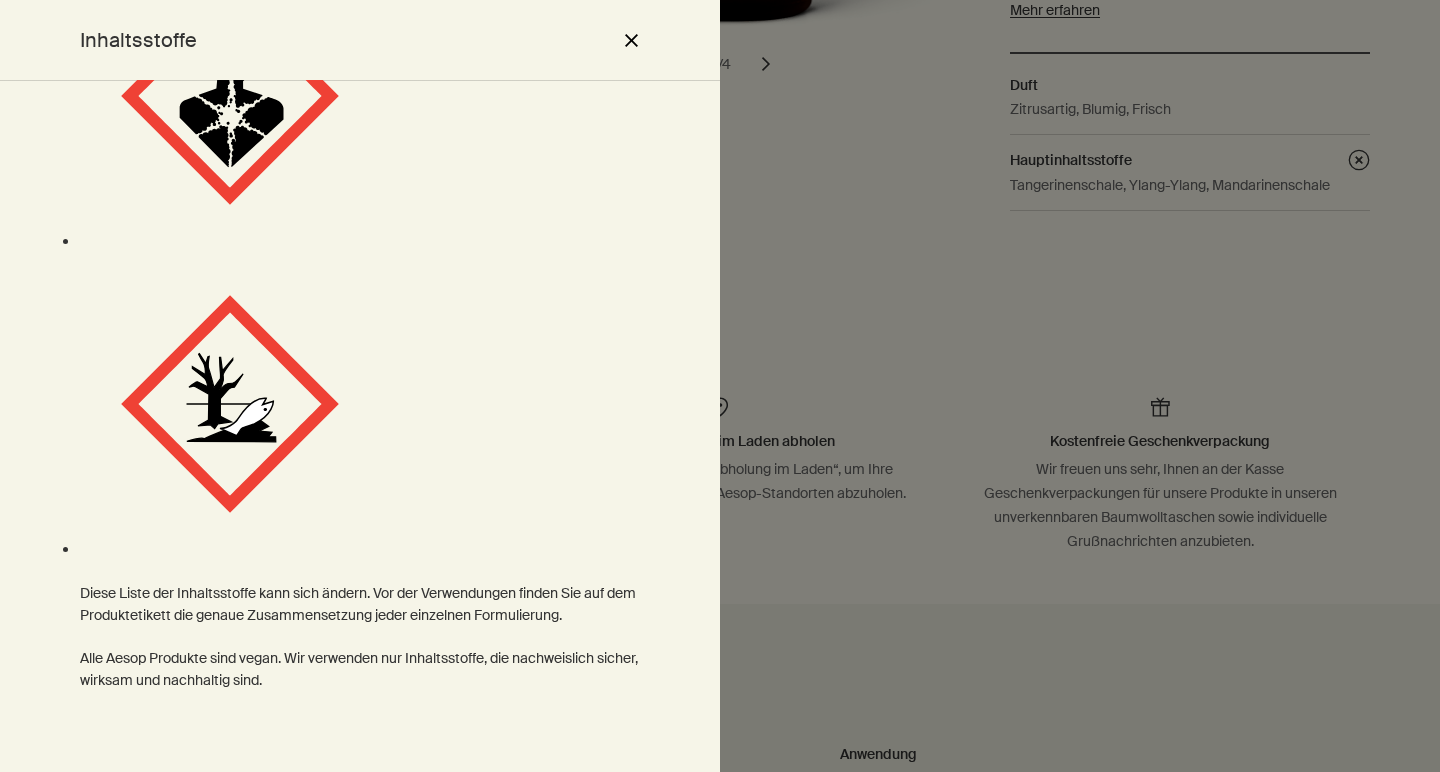 scroll, scrollTop: 2173, scrollLeft: 0, axis: vertical 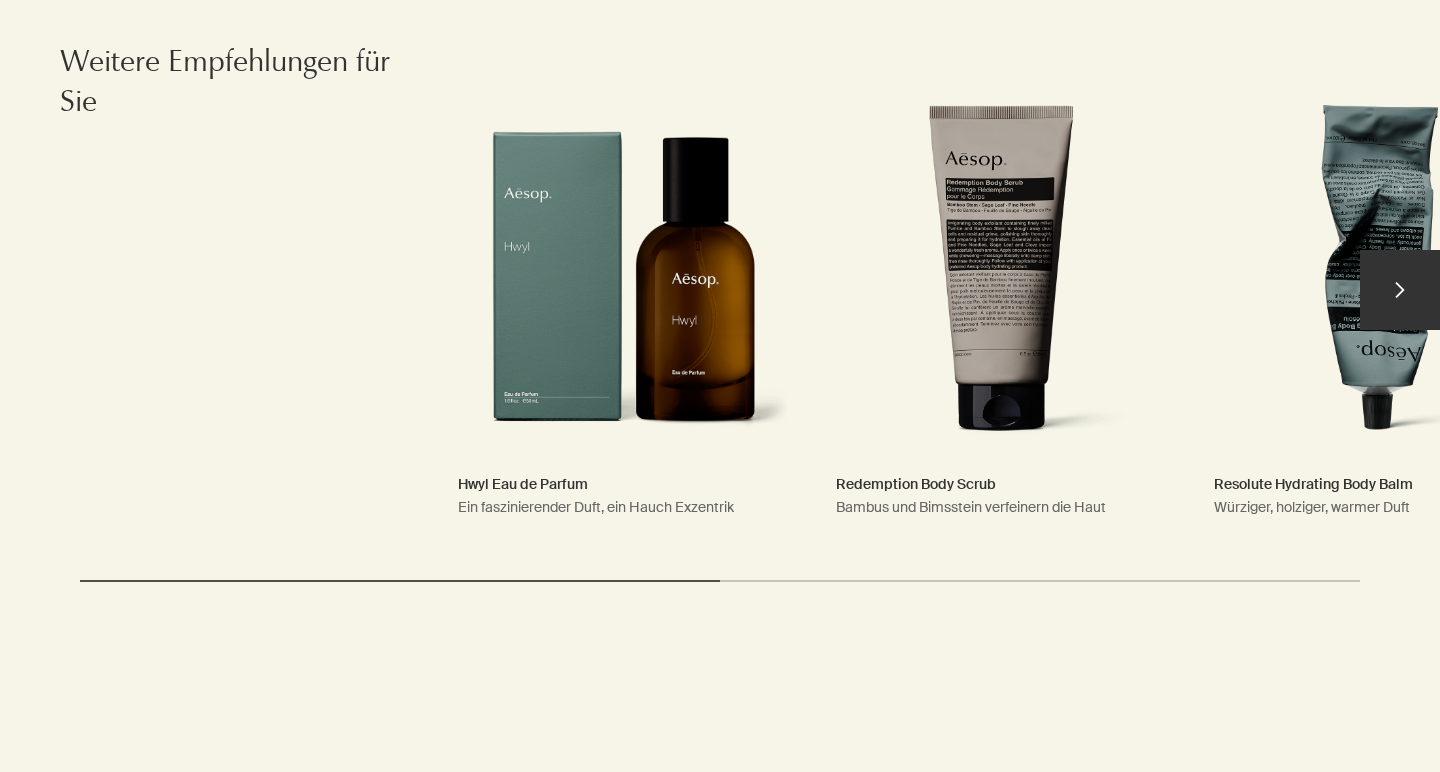 click on "chevron" at bounding box center [1400, 290] 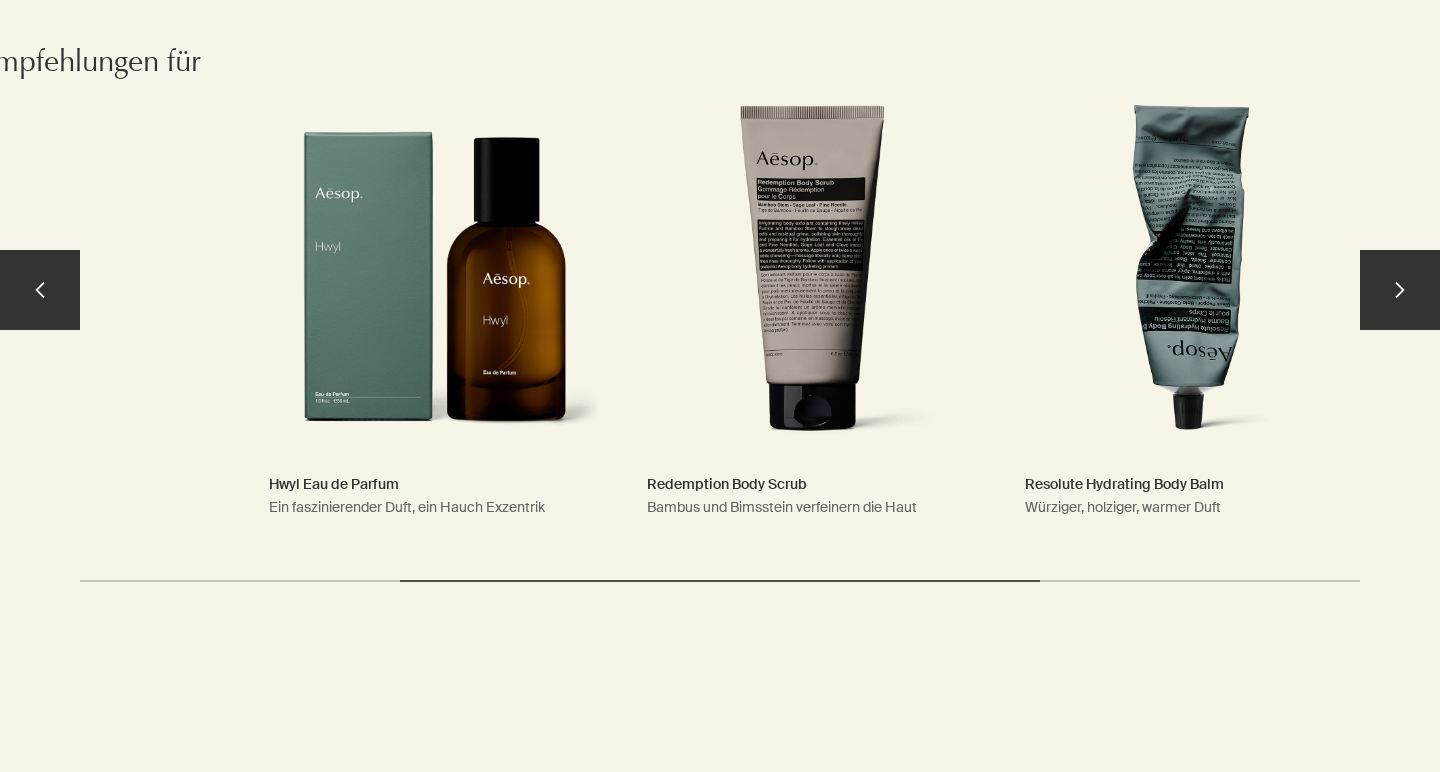 click on "chevron" at bounding box center [1400, 290] 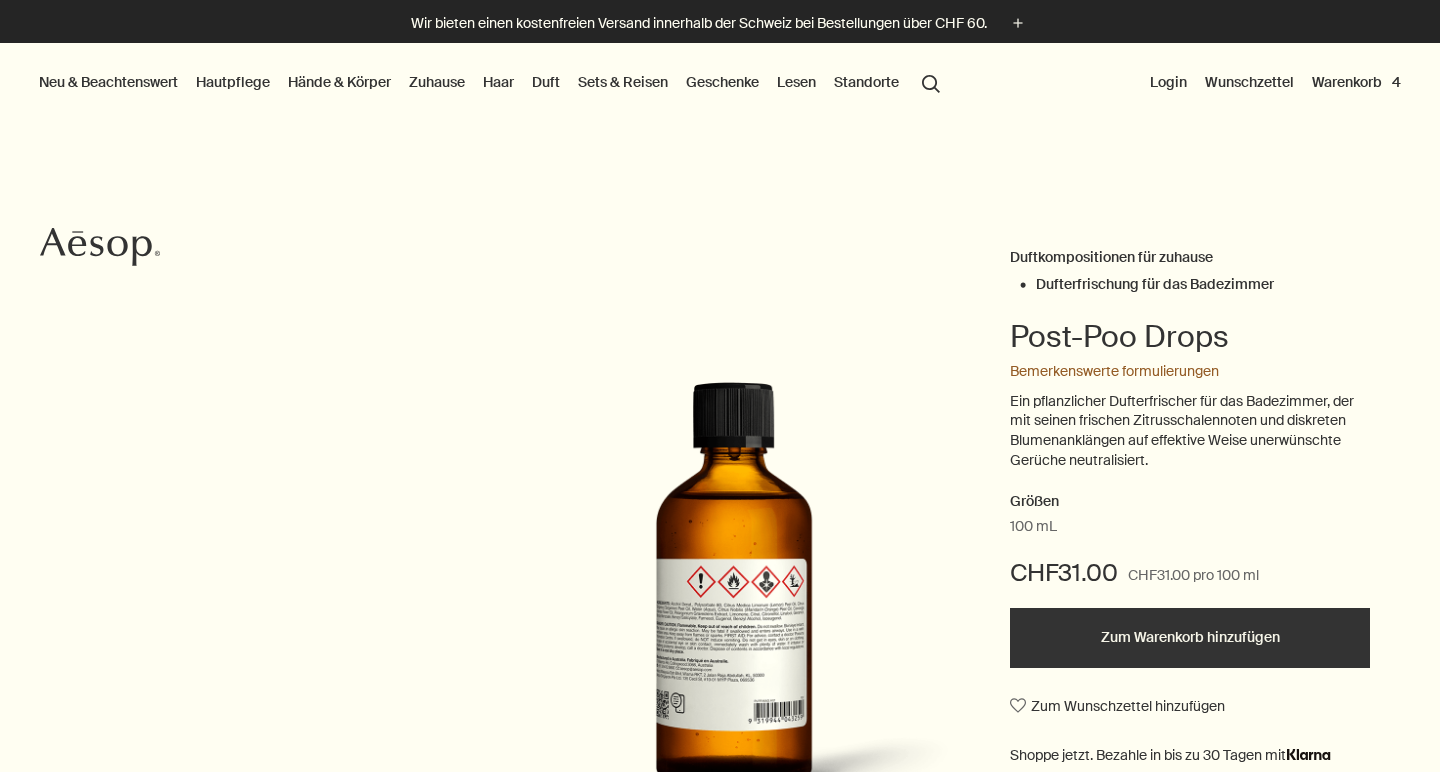 scroll, scrollTop: 0, scrollLeft: 0, axis: both 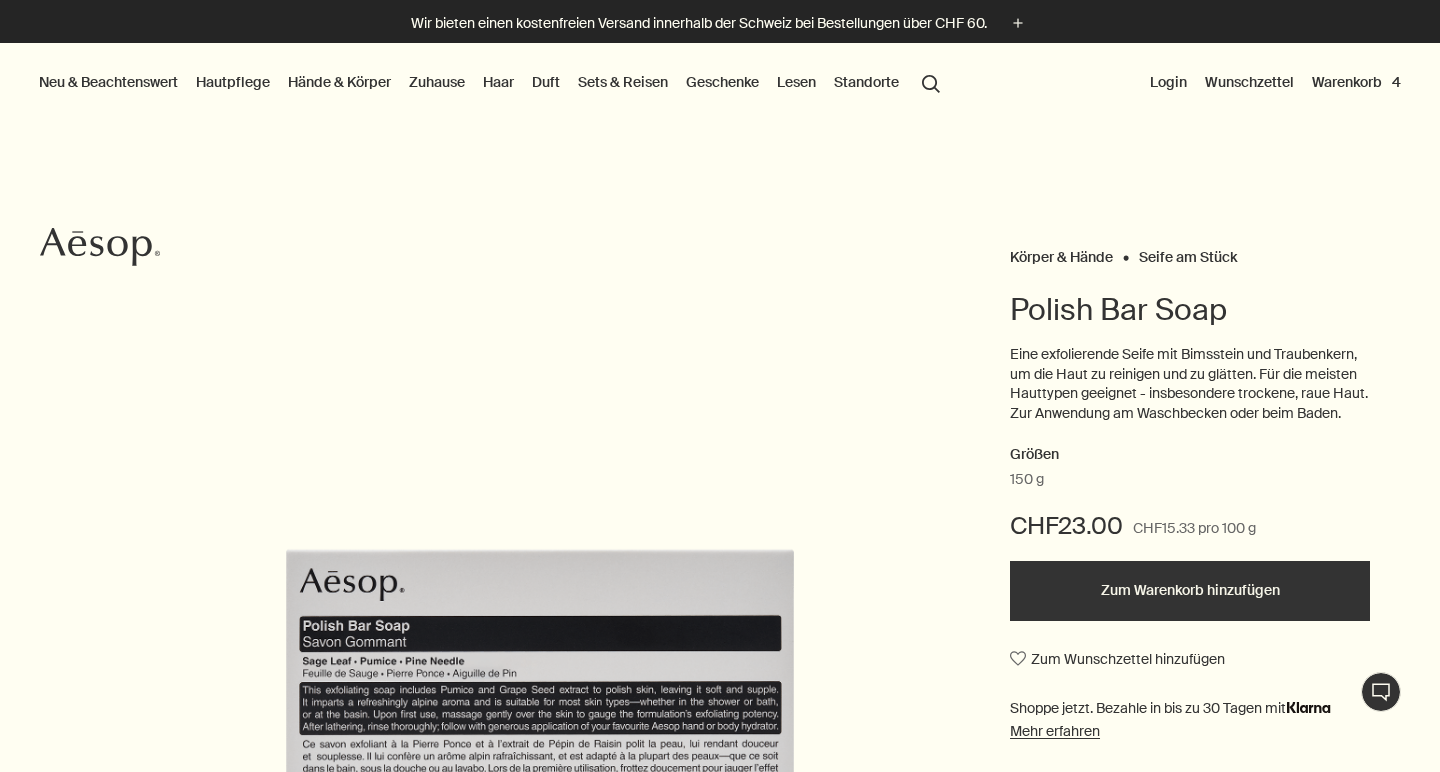 click on "Warenkorb 4" at bounding box center (1356, 82) 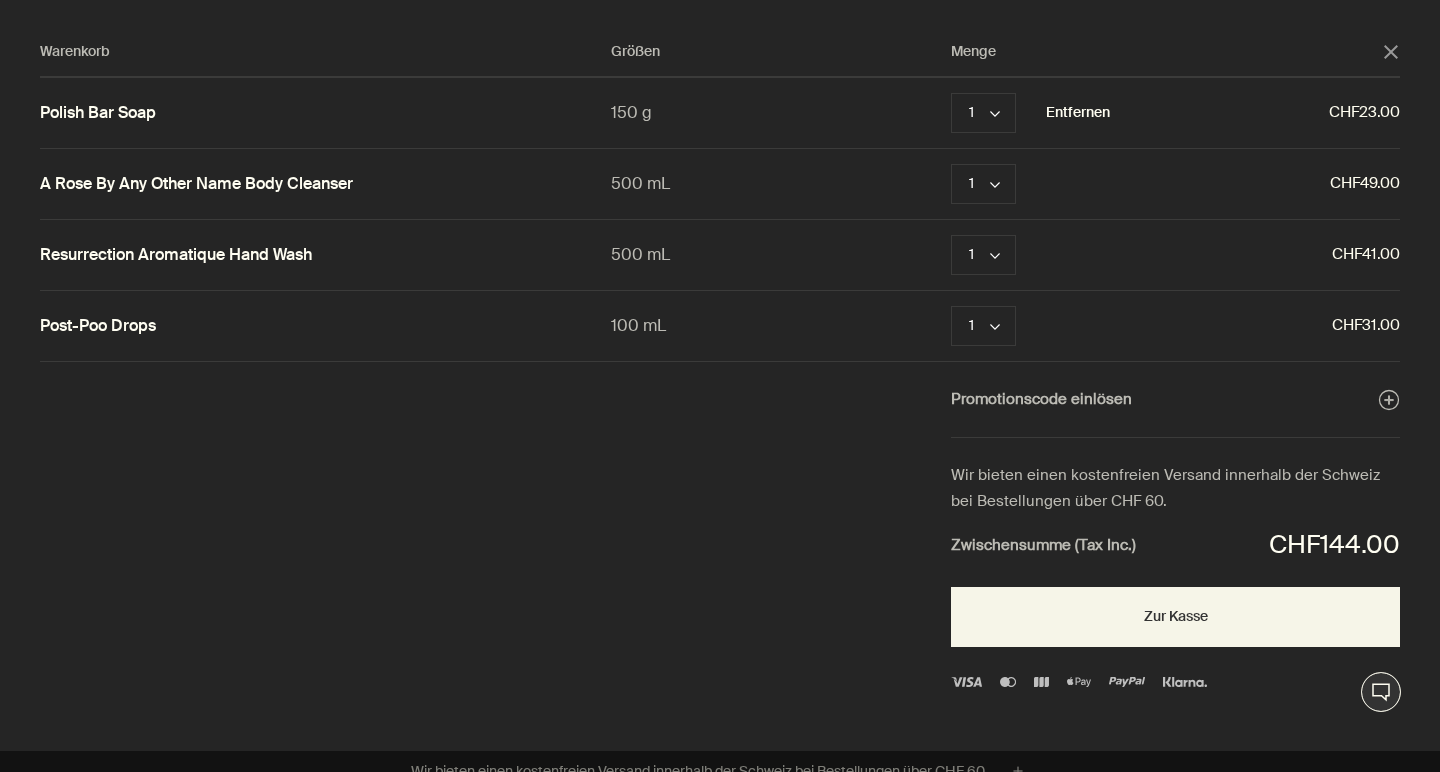 click on "Entfernen" at bounding box center [1078, 113] 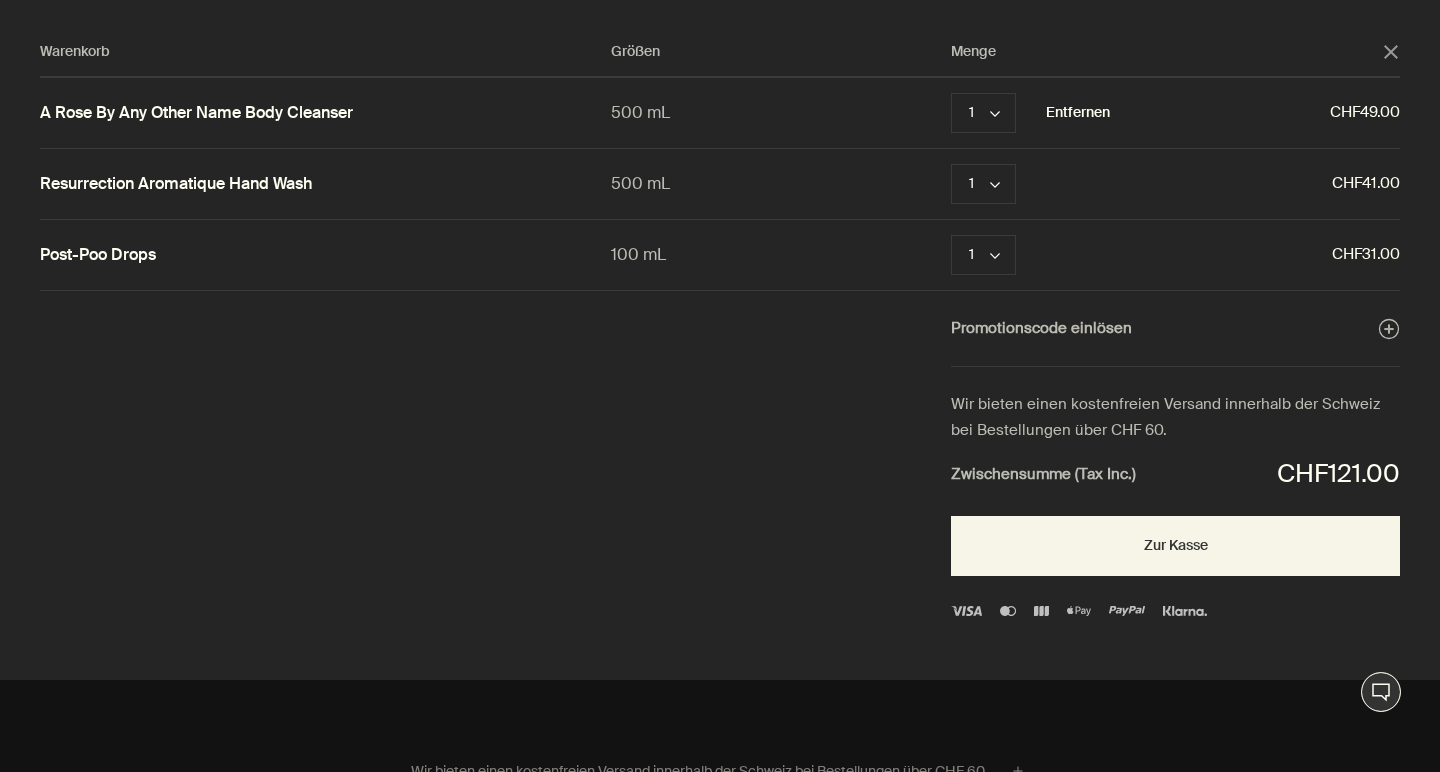 click on "Entfernen" at bounding box center [1078, 113] 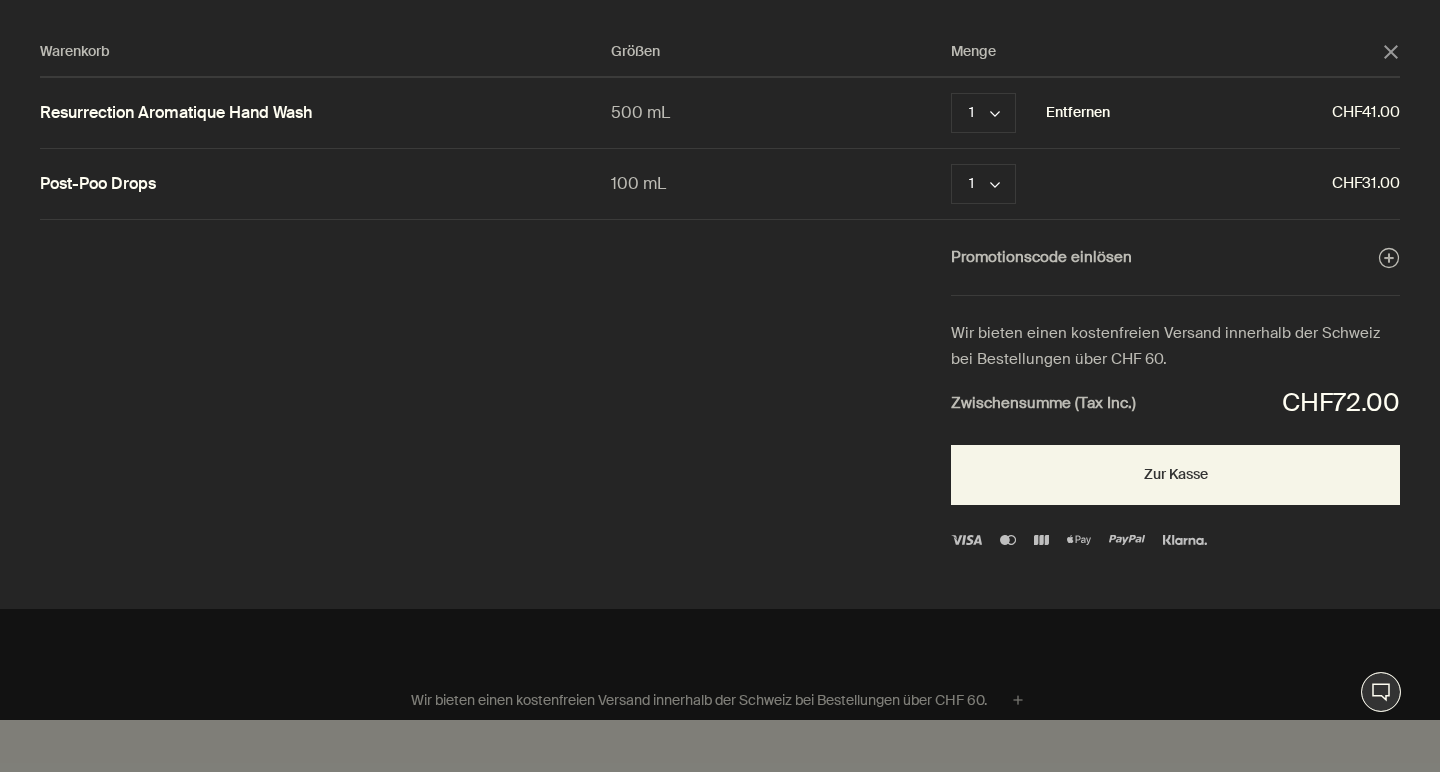 click on "Entfernen" at bounding box center (1078, 113) 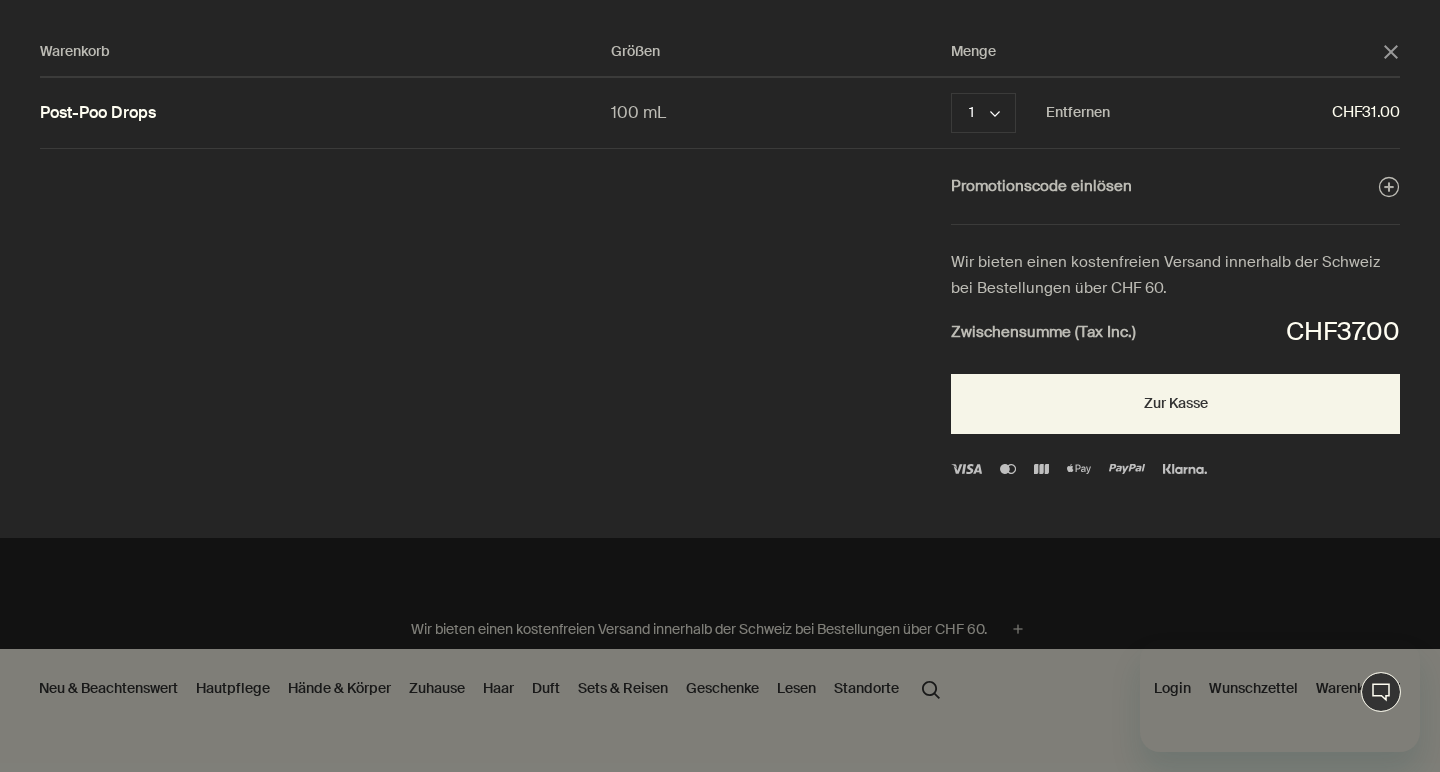 scroll, scrollTop: 0, scrollLeft: 0, axis: both 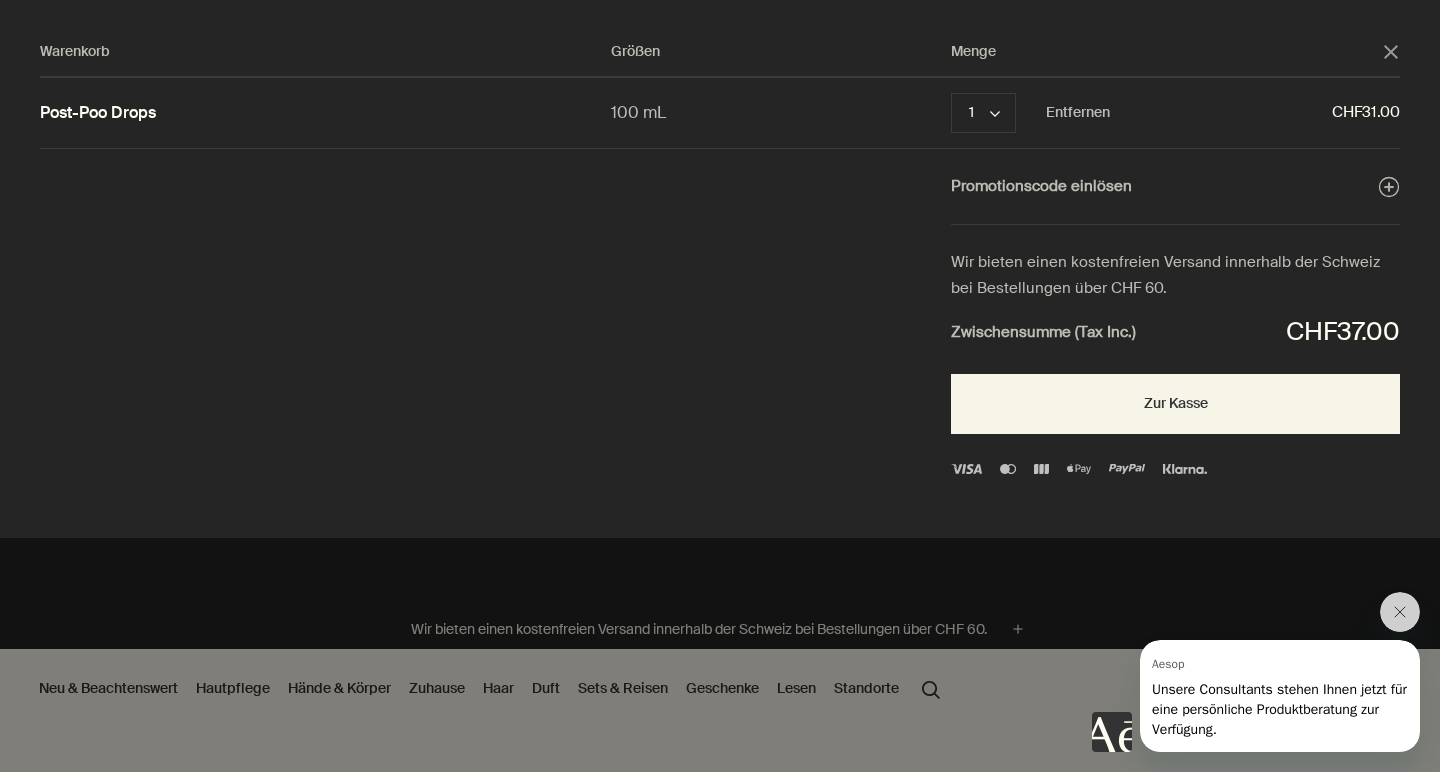 click on "Warenkorb Größen Menge close Post-Poo Drops 100 mL  1 chevron Entfernen CHF31.00 Promotionscode einlösen plusAndCloseWithCircle Wir bieten einen kostenfreien Versand innerhalb der Schweiz bei Bestellungen über CHF 60. Zwischensumme (Tax Inc.) CHF37.00 Zur Kasse" at bounding box center (740, 269) 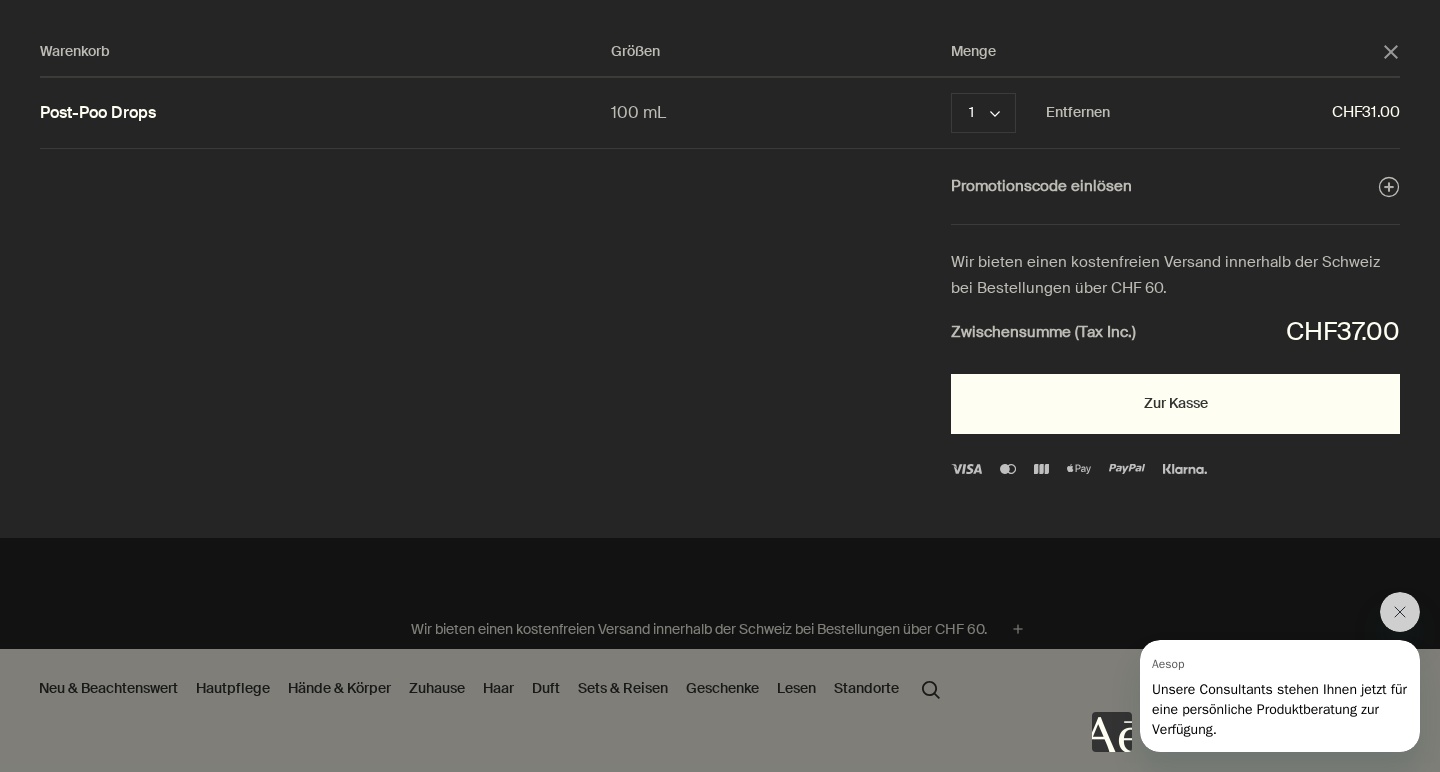 scroll, scrollTop: 0, scrollLeft: 0, axis: both 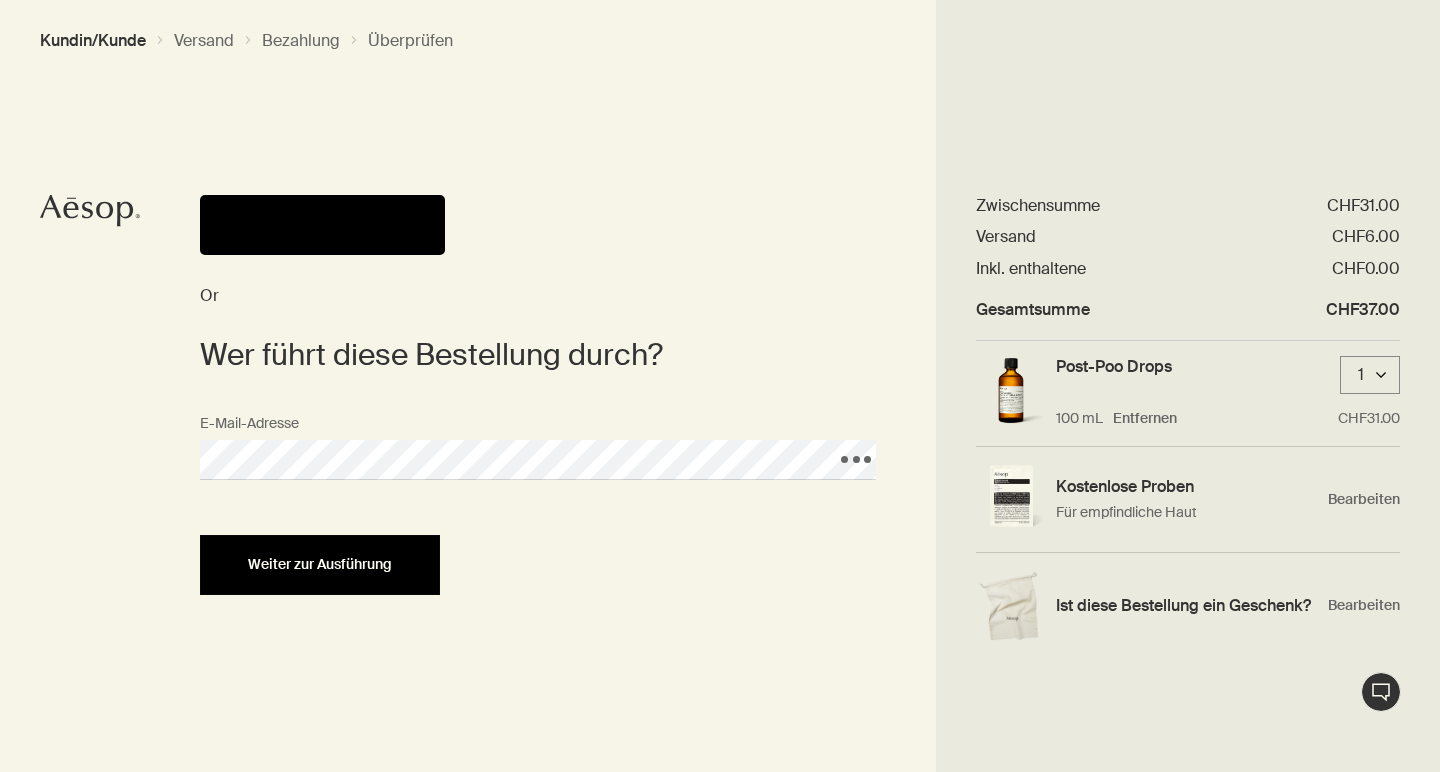 click on "Weiter zur Ausführung" at bounding box center [320, 565] 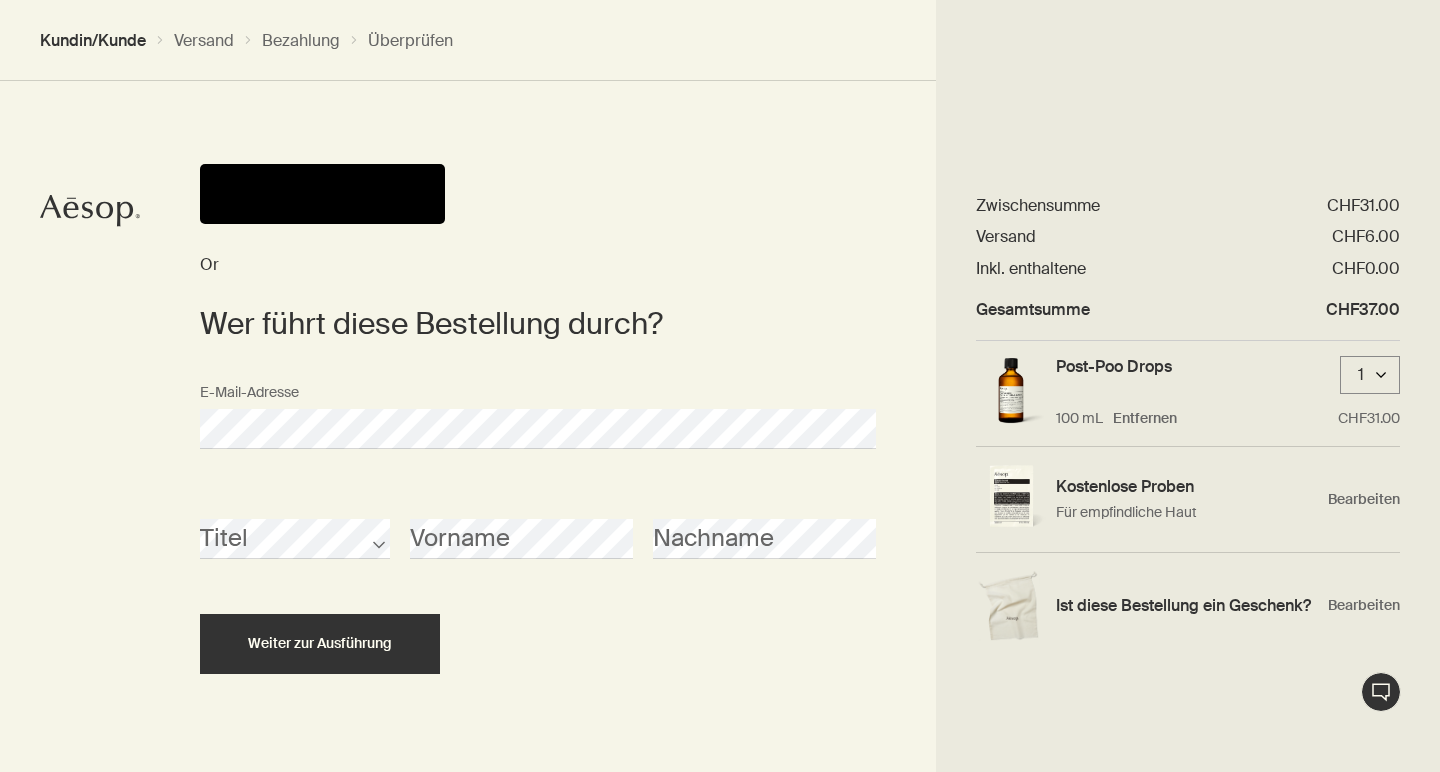 scroll, scrollTop: 20, scrollLeft: 0, axis: vertical 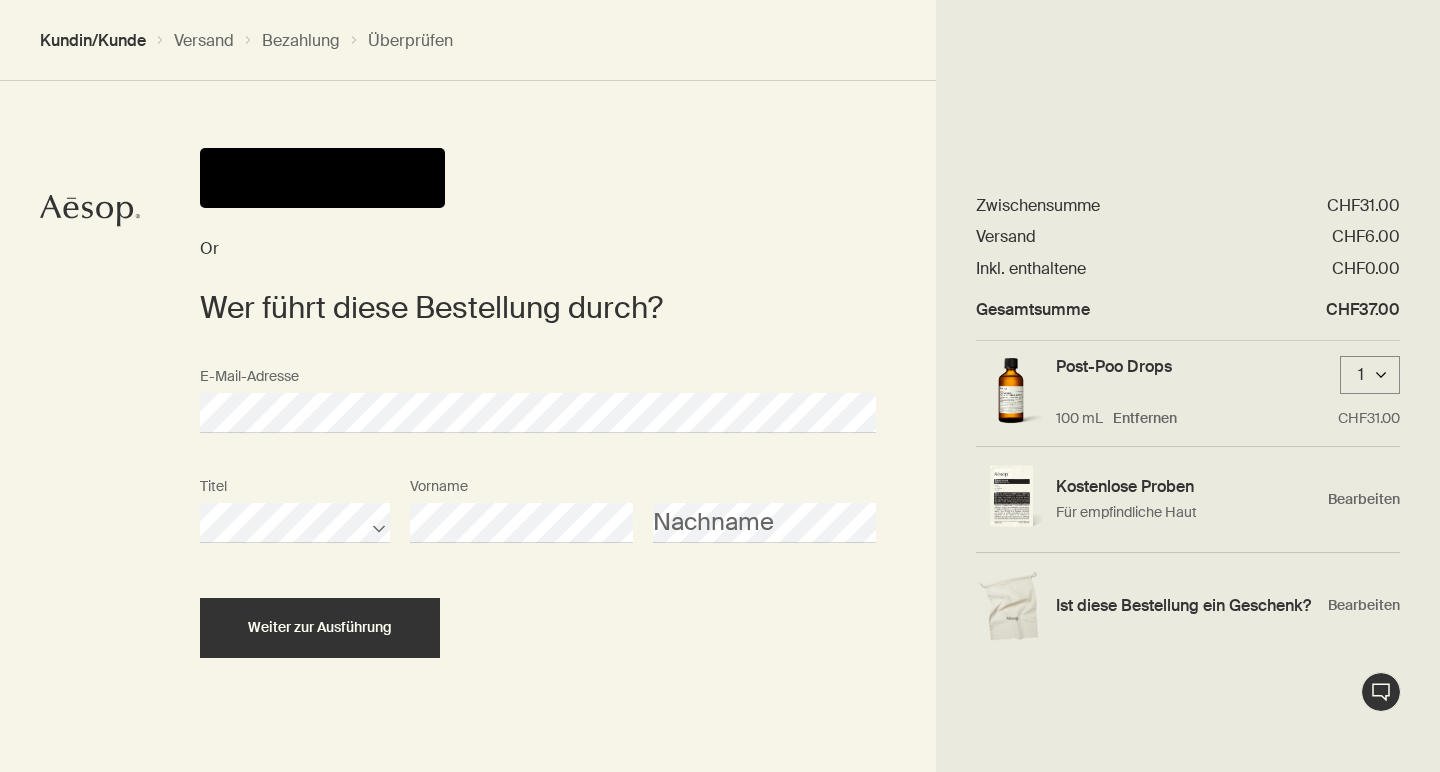 click on "Titel [FIRST] [LAST] Weiter zur Ausführung" at bounding box center (538, 563) 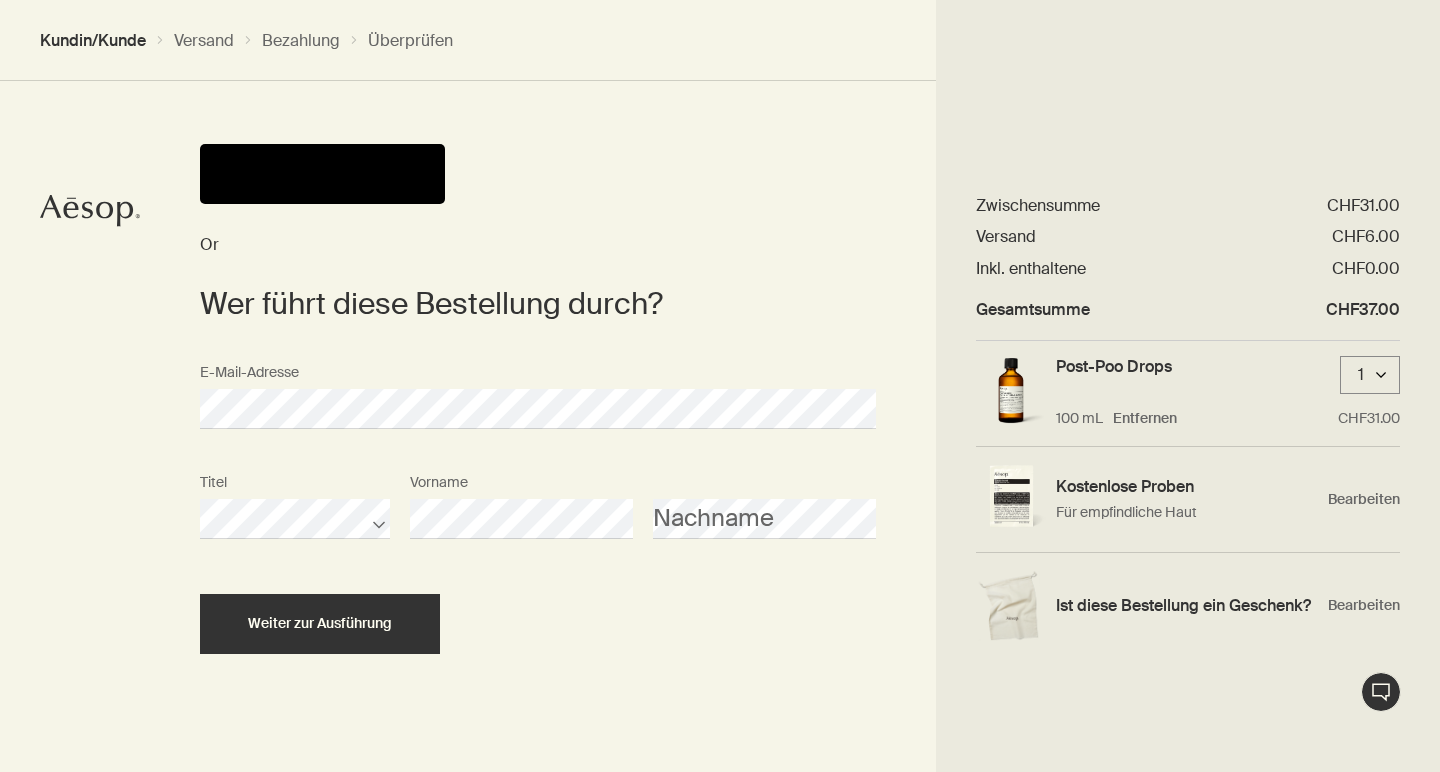 scroll, scrollTop: 54, scrollLeft: 0, axis: vertical 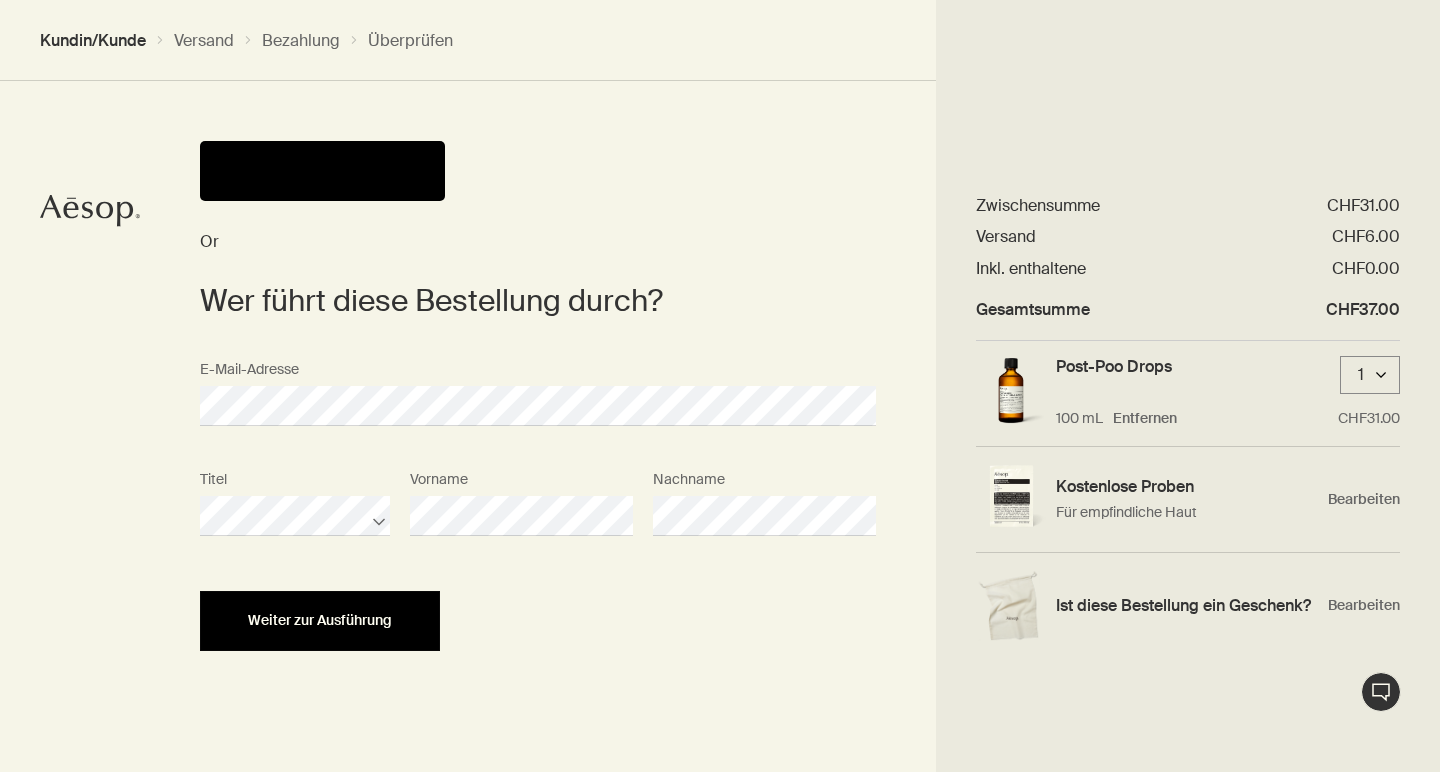 click on "Weiter zur Ausführung" at bounding box center (320, 620) 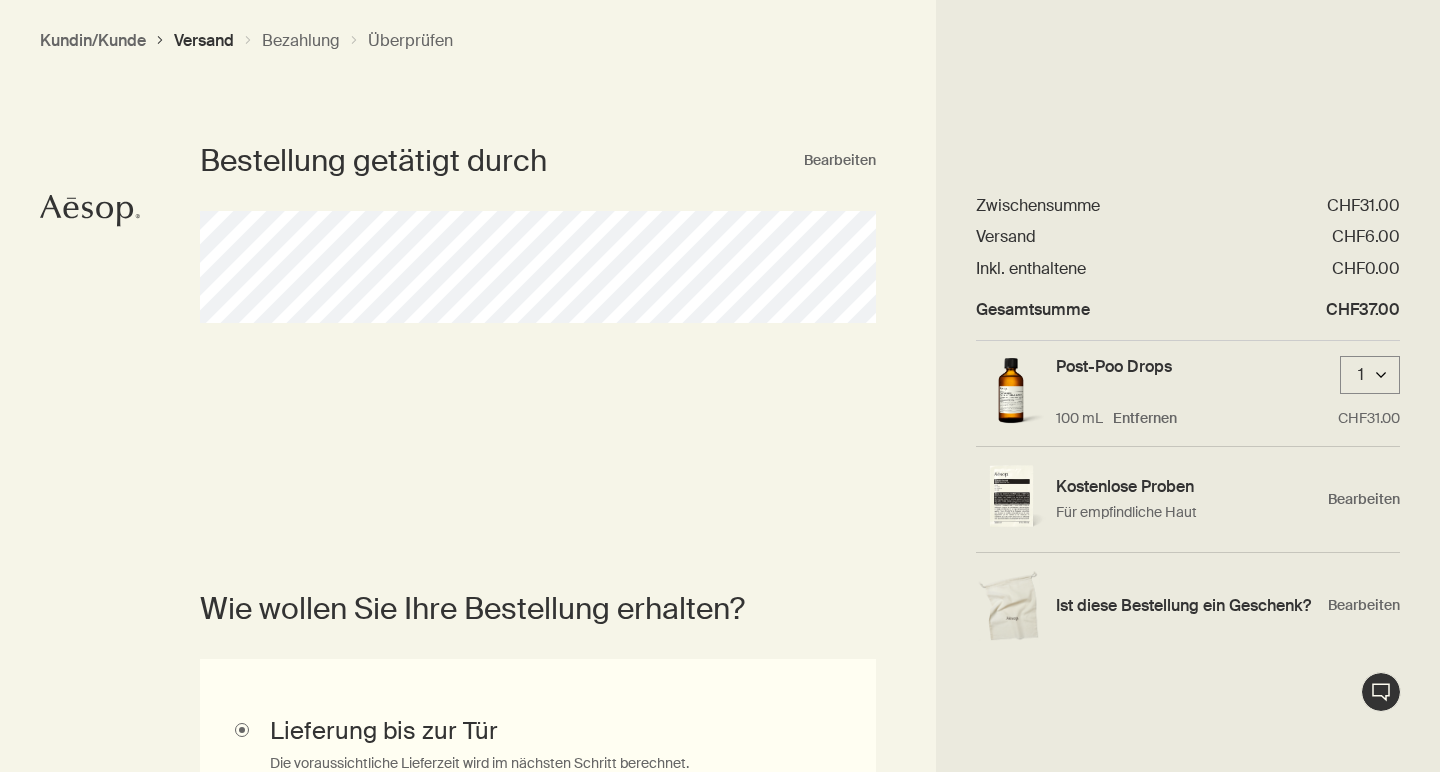 scroll, scrollTop: 0, scrollLeft: 0, axis: both 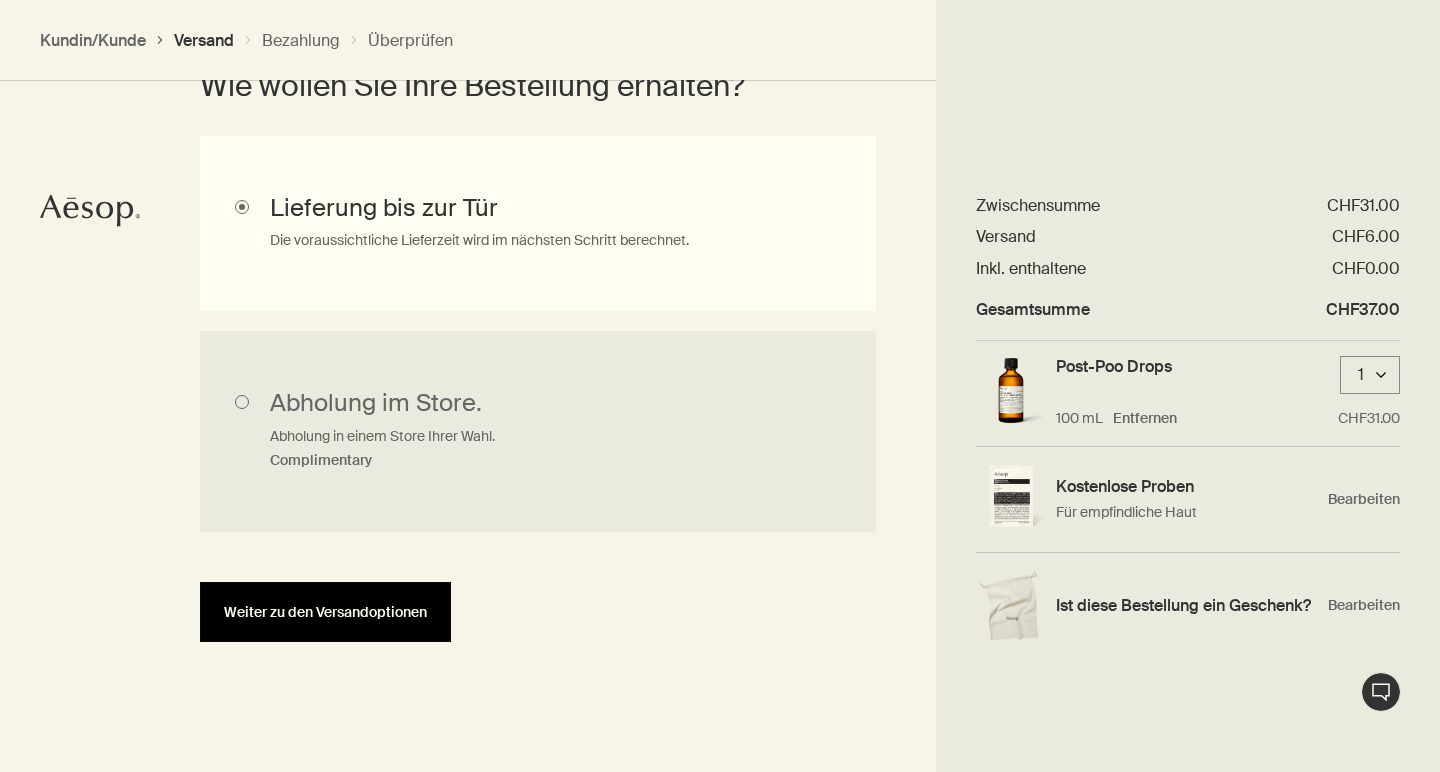 click on "Weiter zu den Versandoptionen" at bounding box center (325, 612) 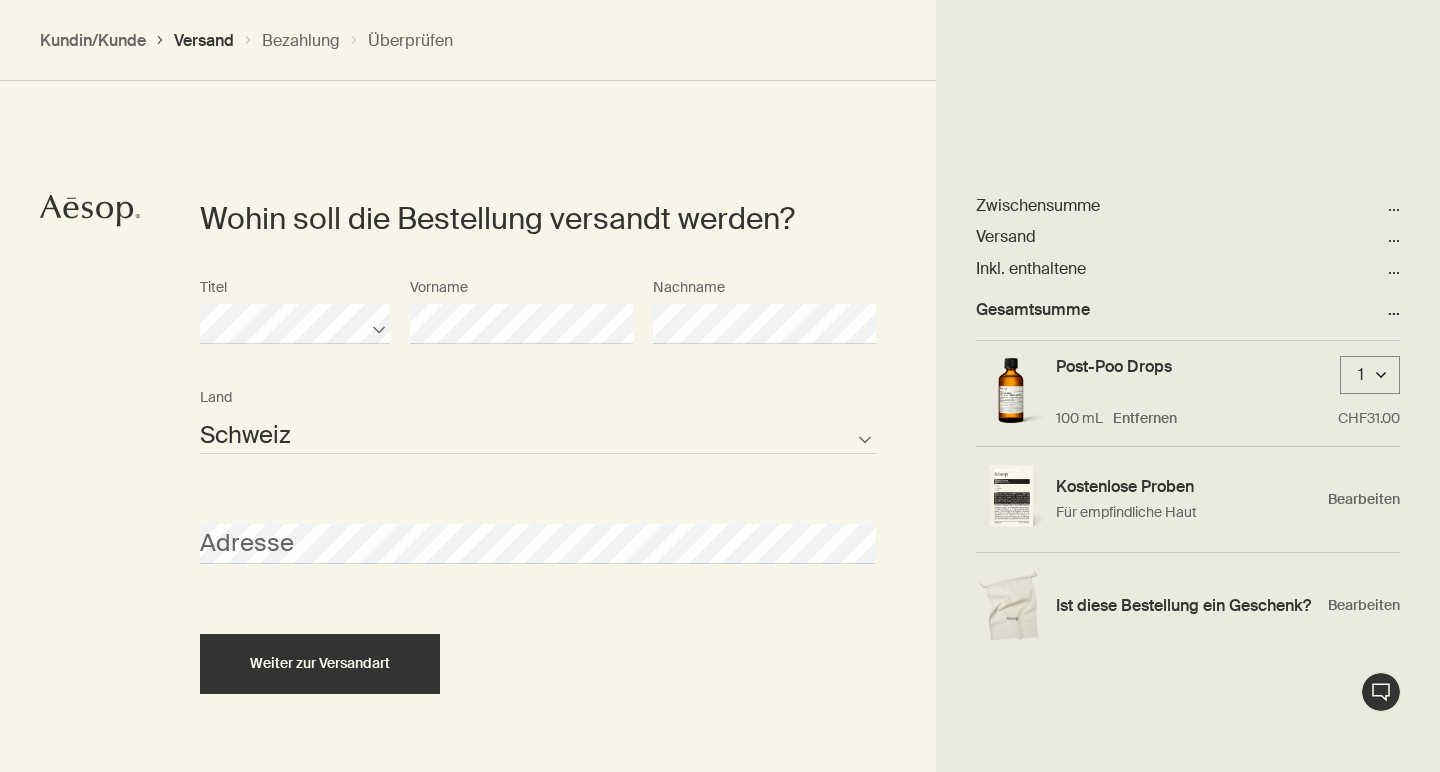 scroll, scrollTop: 863, scrollLeft: 0, axis: vertical 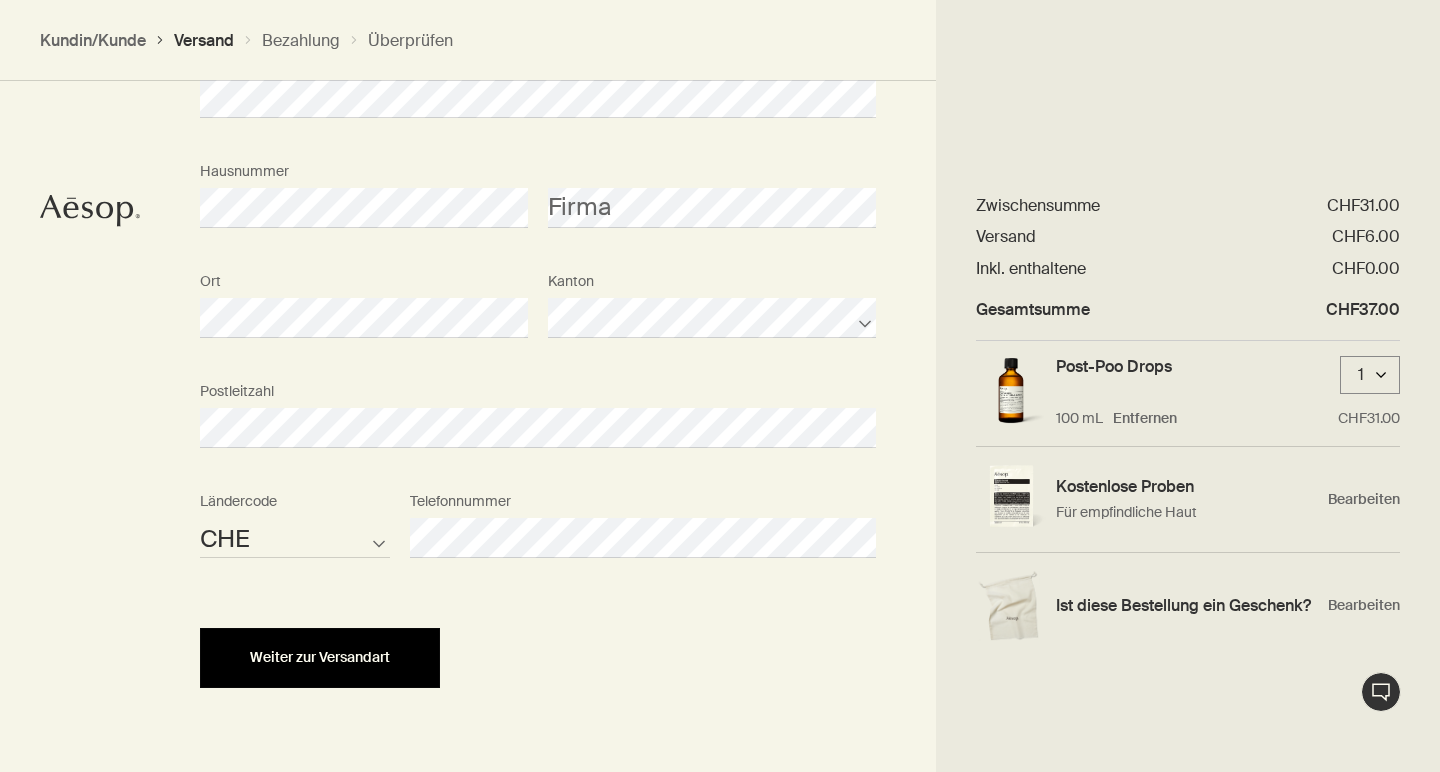 click on "Weiter zur Versandart" at bounding box center (320, 658) 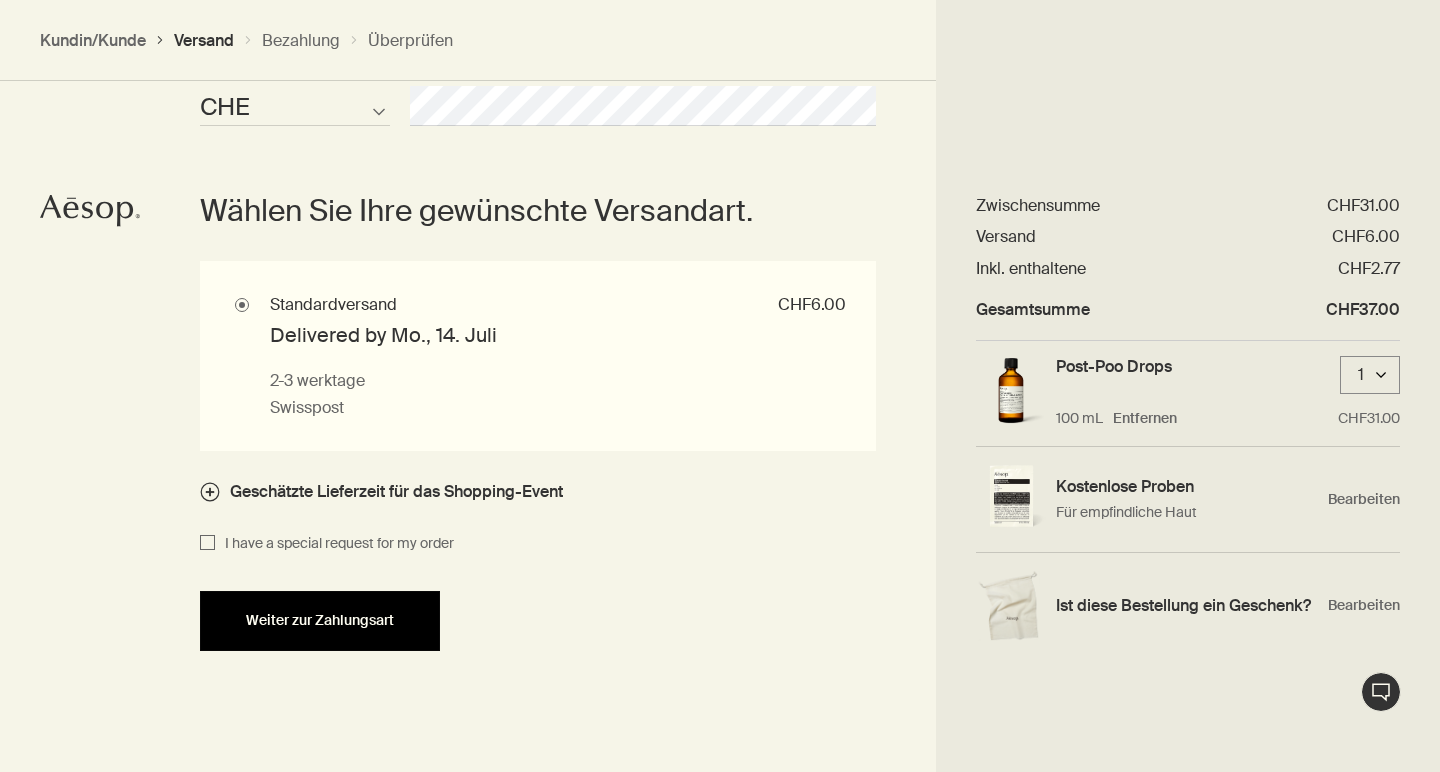 scroll, scrollTop: 1740, scrollLeft: 0, axis: vertical 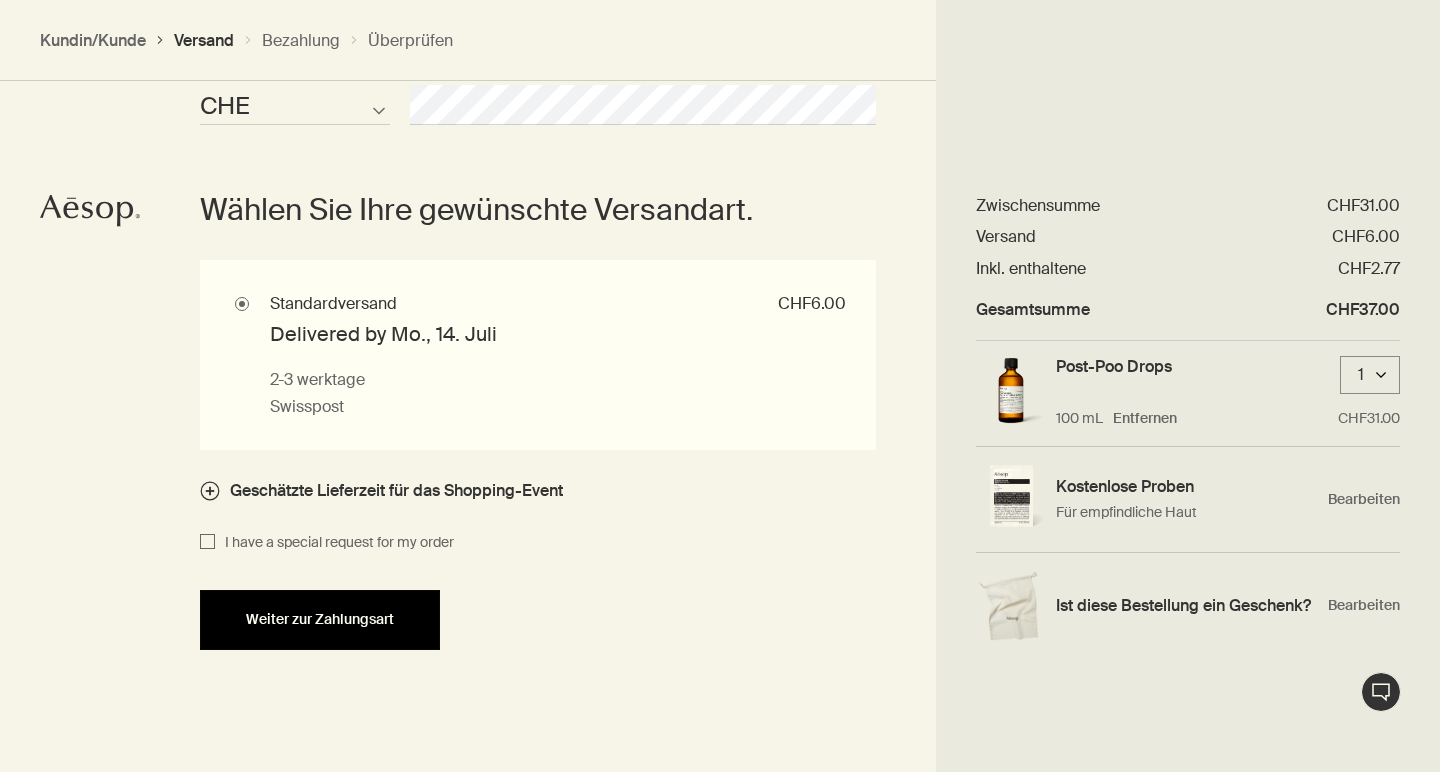 click on "Weiter zur Zahlungsart" at bounding box center [320, 619] 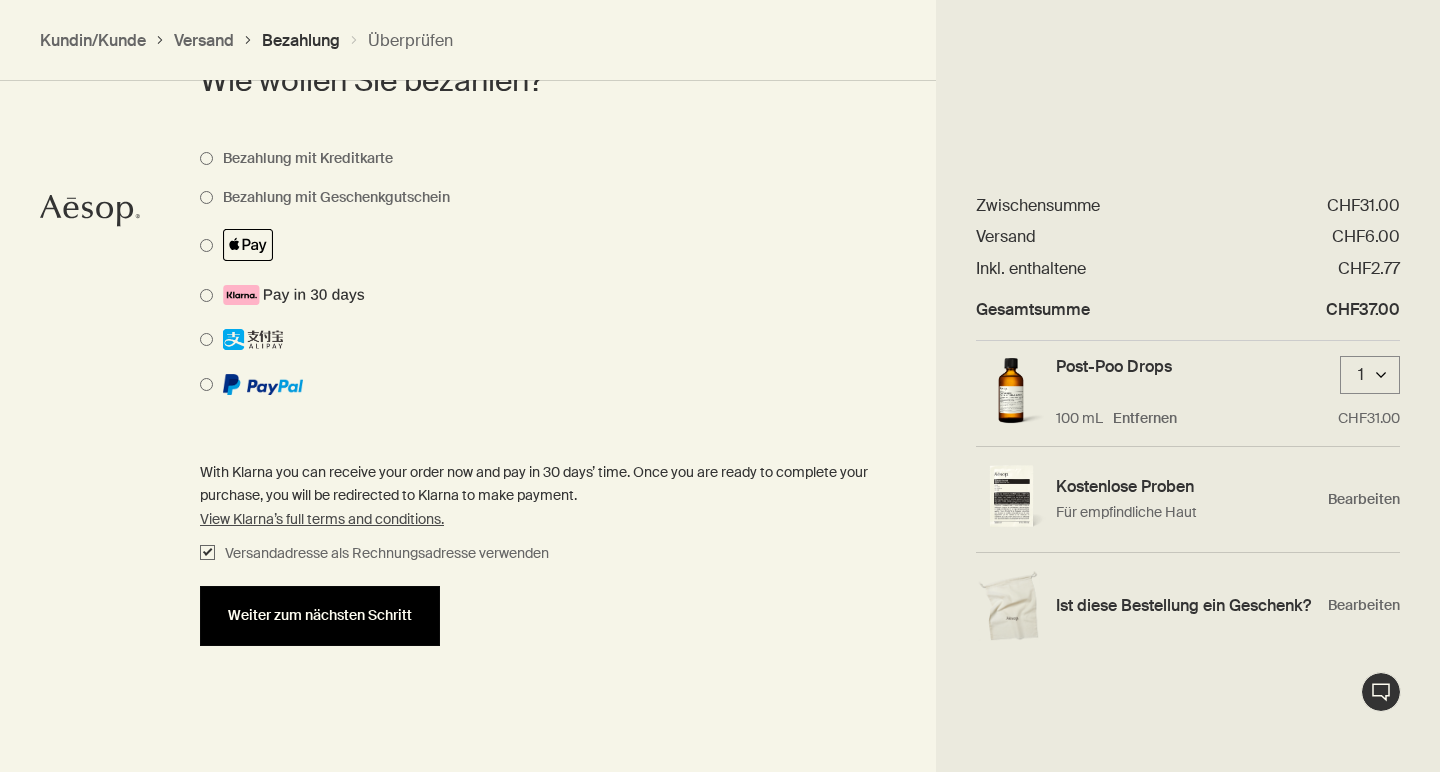 scroll, scrollTop: 1551, scrollLeft: 0, axis: vertical 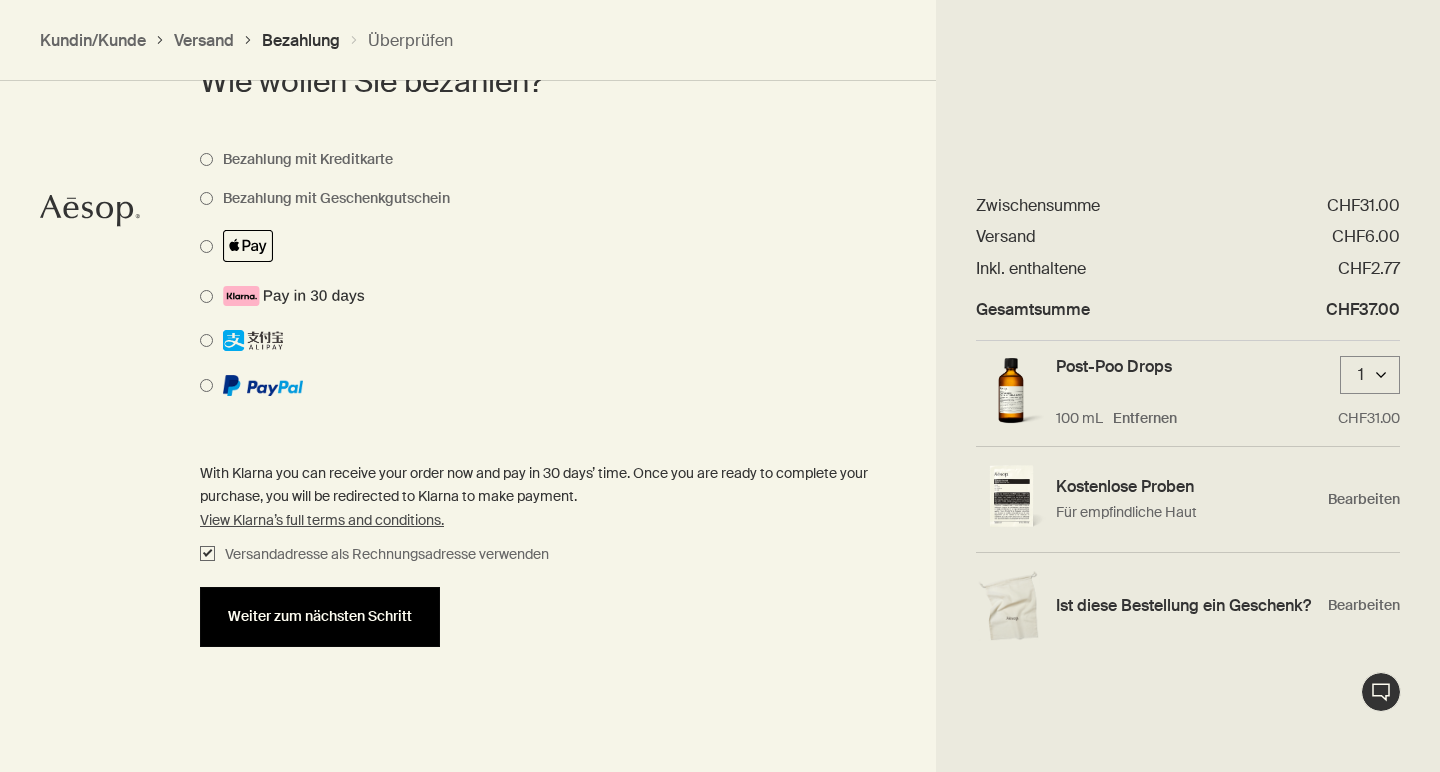 click on "Weiter zum nächsten Schritt" at bounding box center (320, 617) 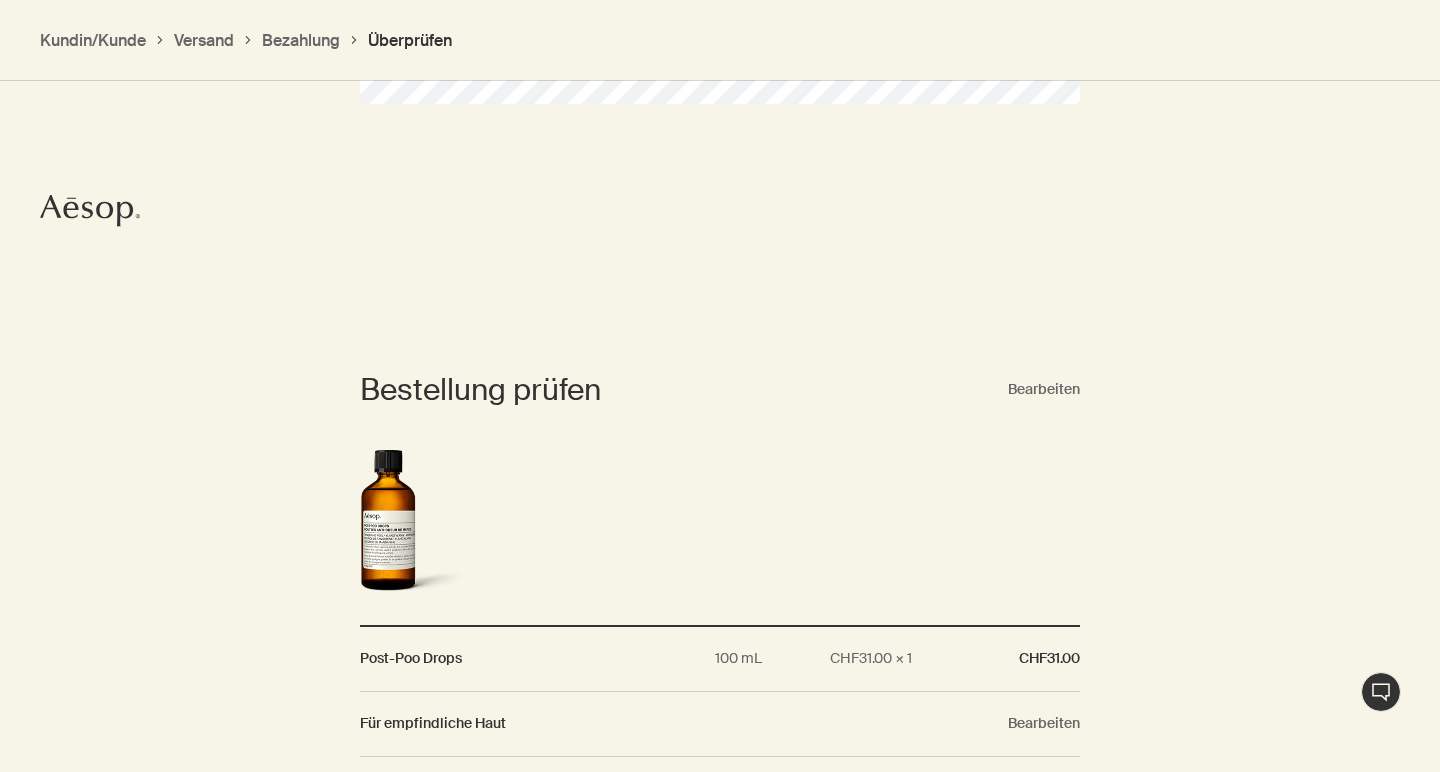 click on "Bestellung prüfen Bearbeiten Post-Poo Drops 100 mL  CHF31.00   ×   1 CHF31.00 Für empfindliche Haut  Bearbeiten Aktionscode einlösen Zwischensumme (Tax Inc.) CHF31.00 Versandart - Standardversand CHF6.00 Inkl. enthaltene MwSt. CHF2.77 Gesamtsumme CHF37.00" at bounding box center (720, 673) 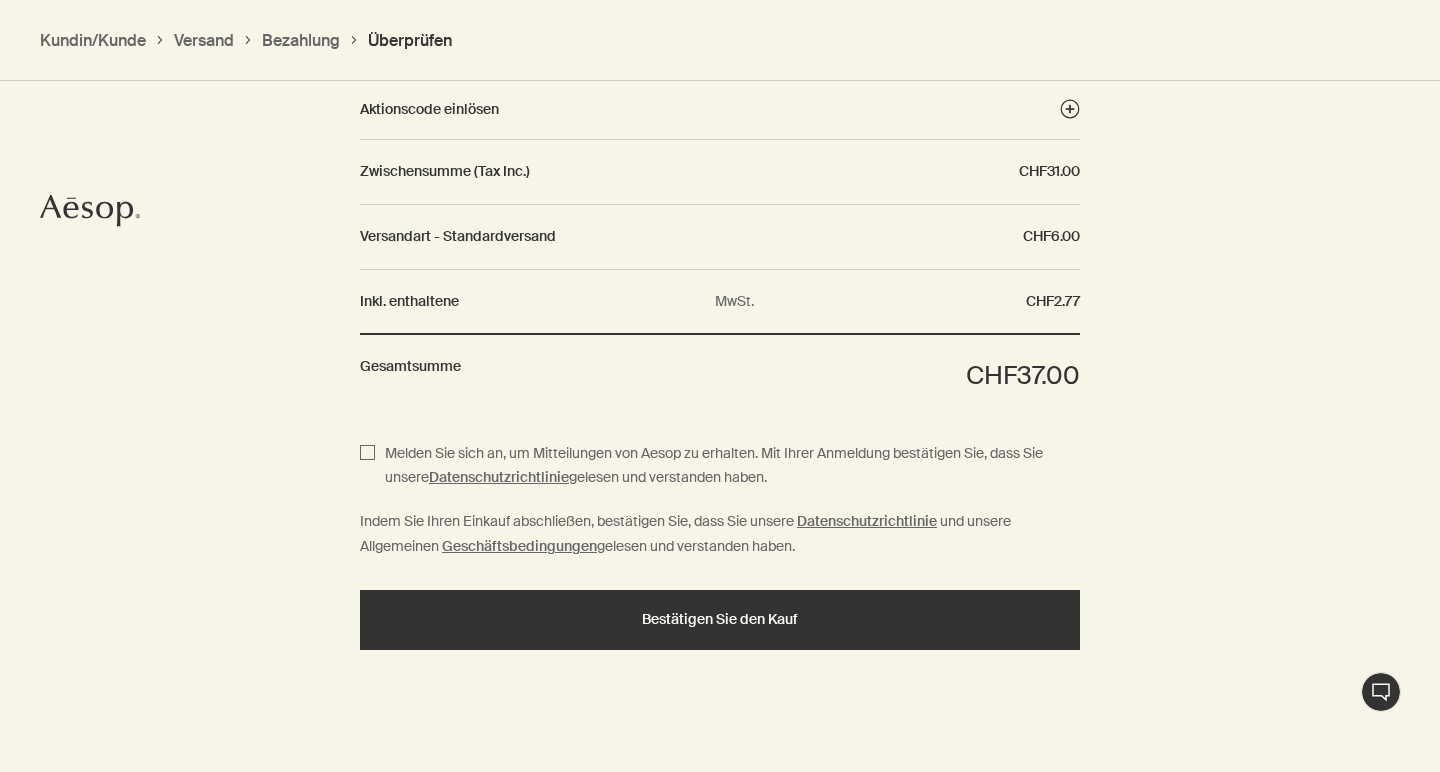 scroll, scrollTop: 2295, scrollLeft: 0, axis: vertical 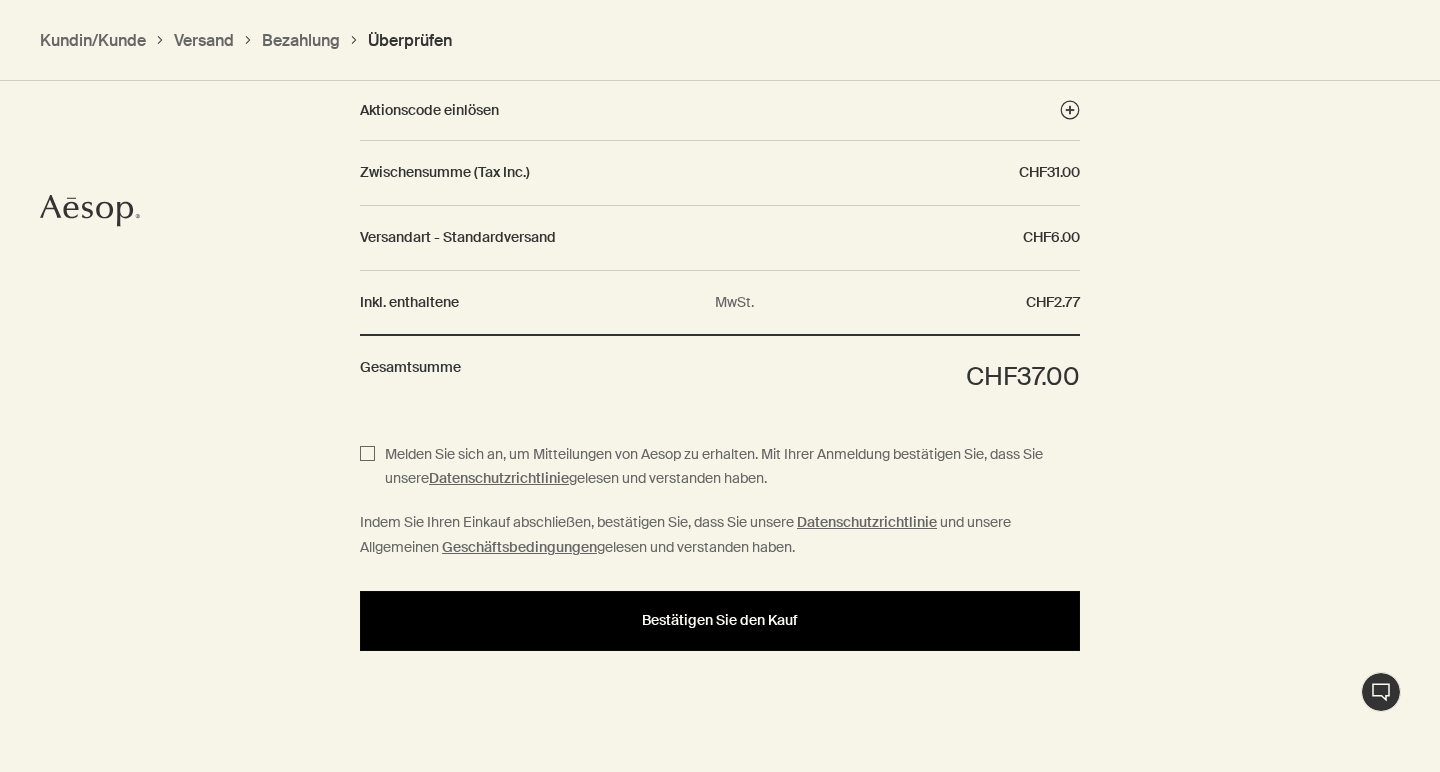 click on "Bestätigen Sie den Kauf" at bounding box center (720, 621) 